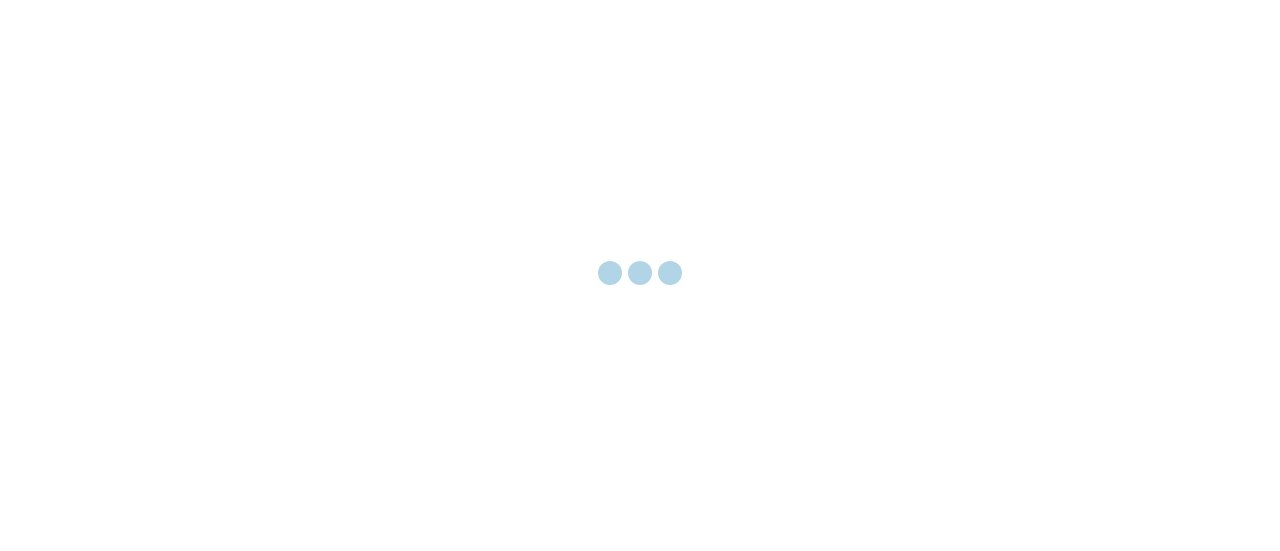 scroll, scrollTop: 0, scrollLeft: 0, axis: both 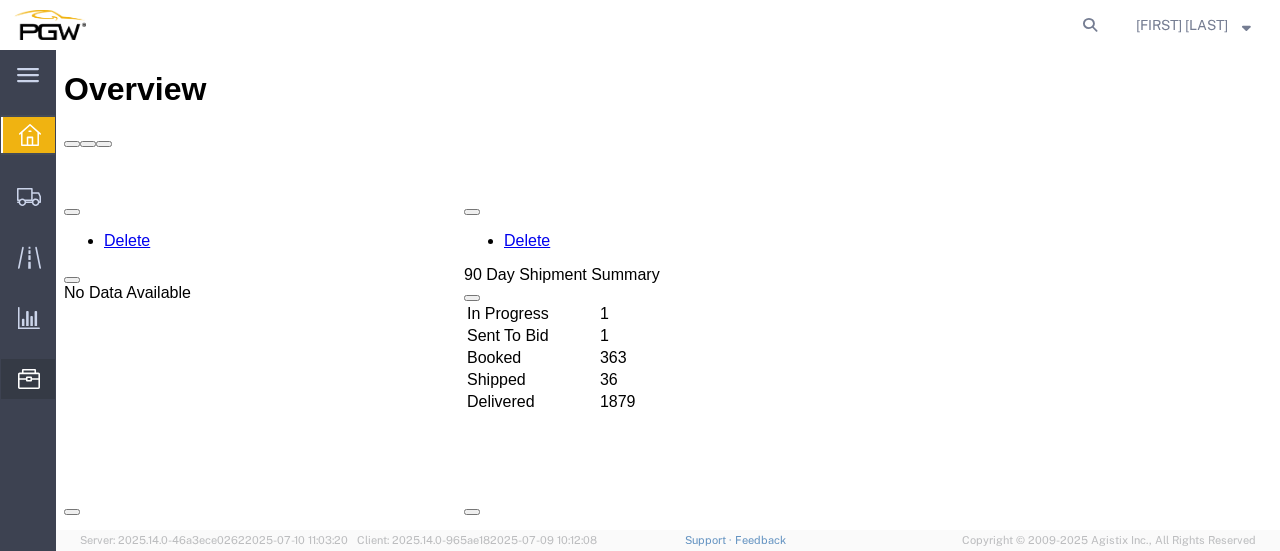 click on "Location Appointment" 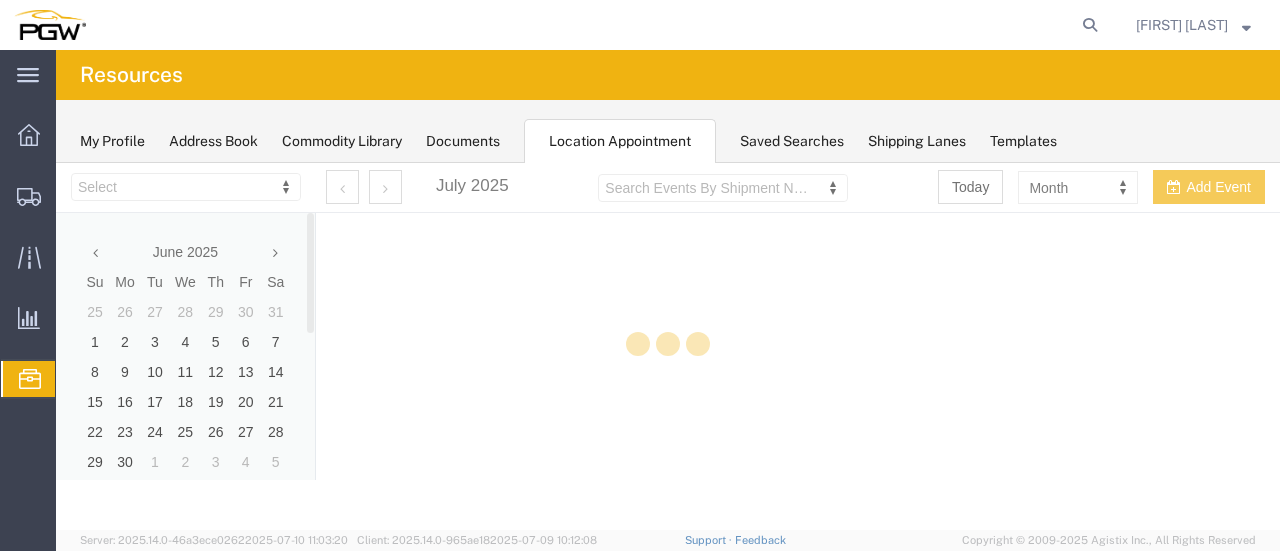 scroll, scrollTop: 0, scrollLeft: 0, axis: both 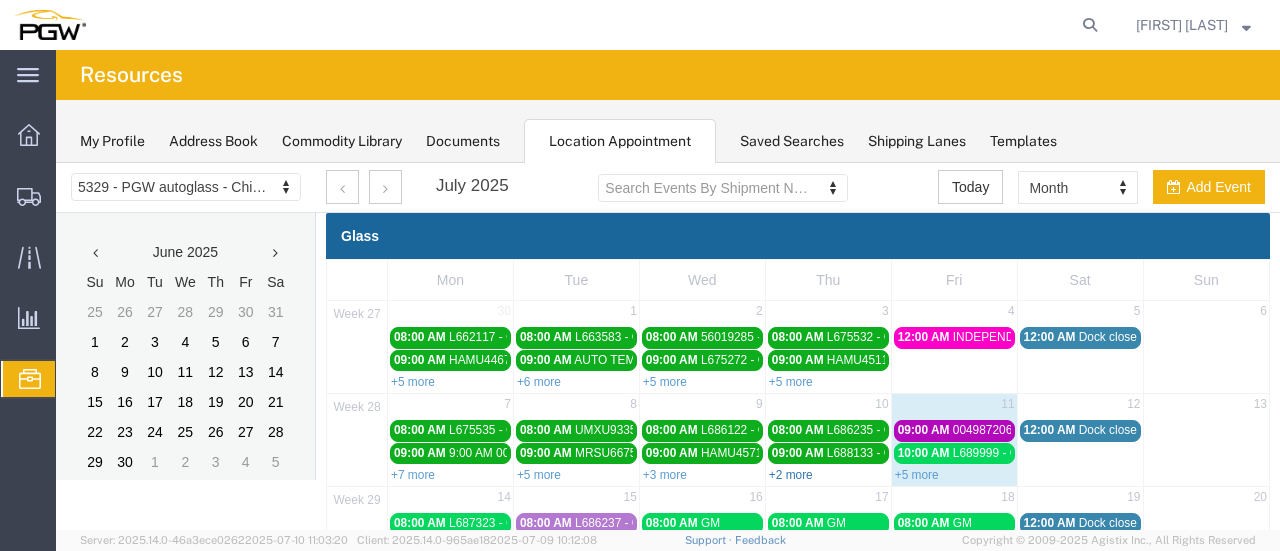 click on "+2 more" at bounding box center [791, 475] 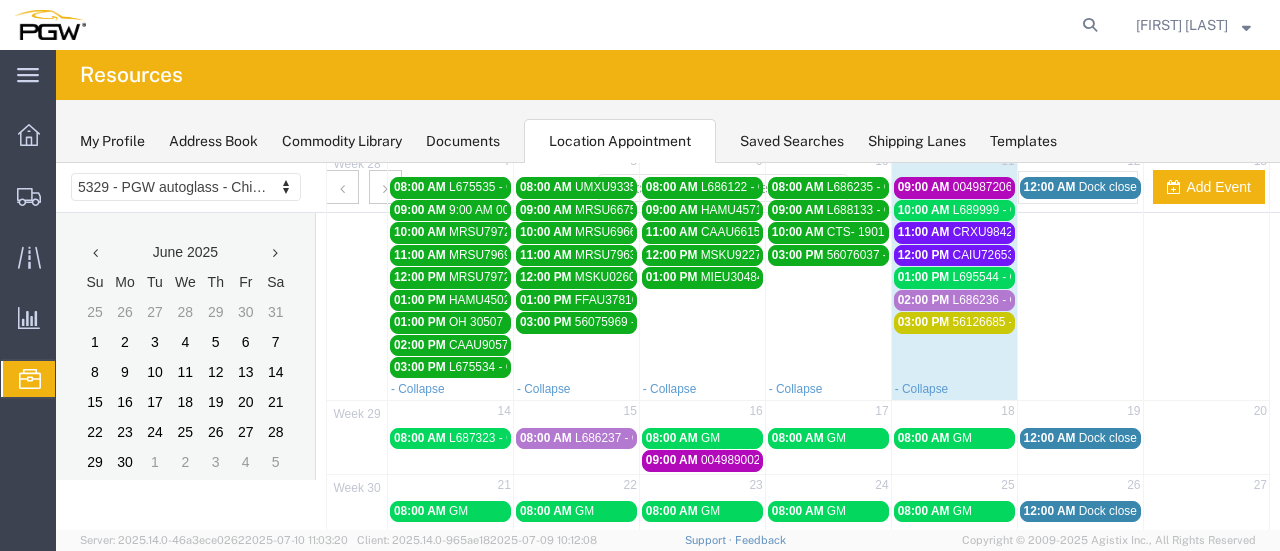 scroll, scrollTop: 202, scrollLeft: 0, axis: vertical 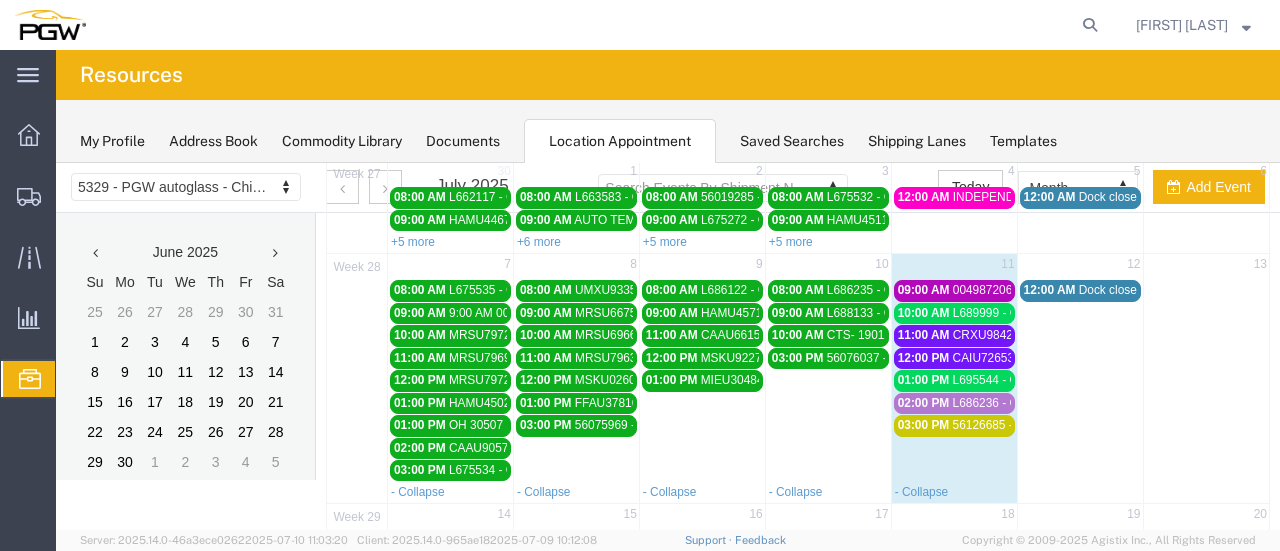 click on "004987206MG - CARLEX" at bounding box center (1021, 290) 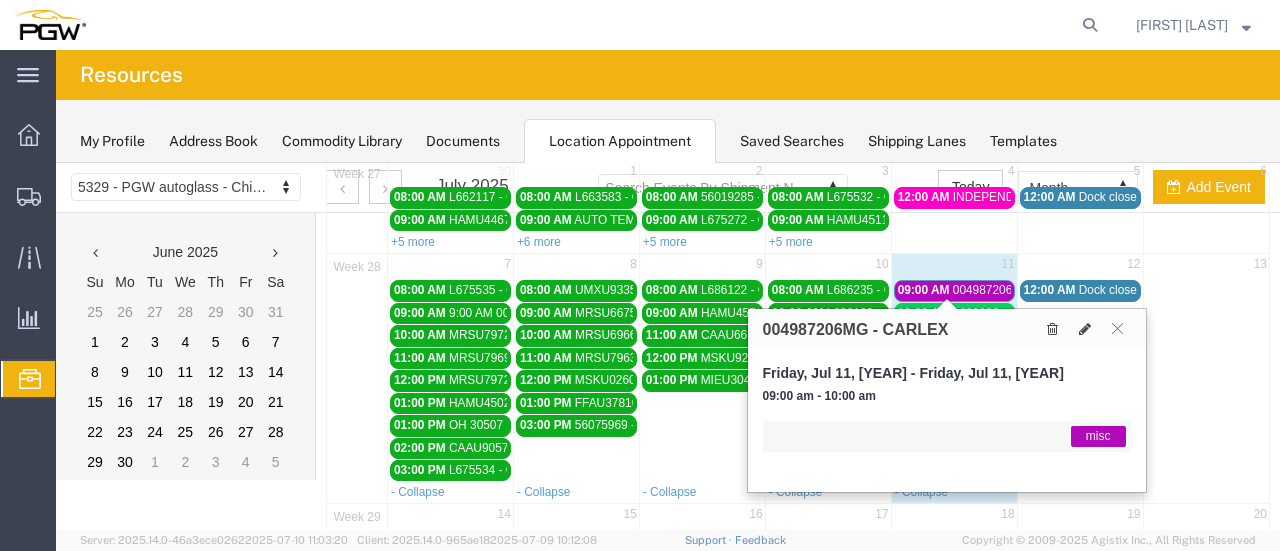 click on "004987206MG - CARLEX" at bounding box center (1021, 290) 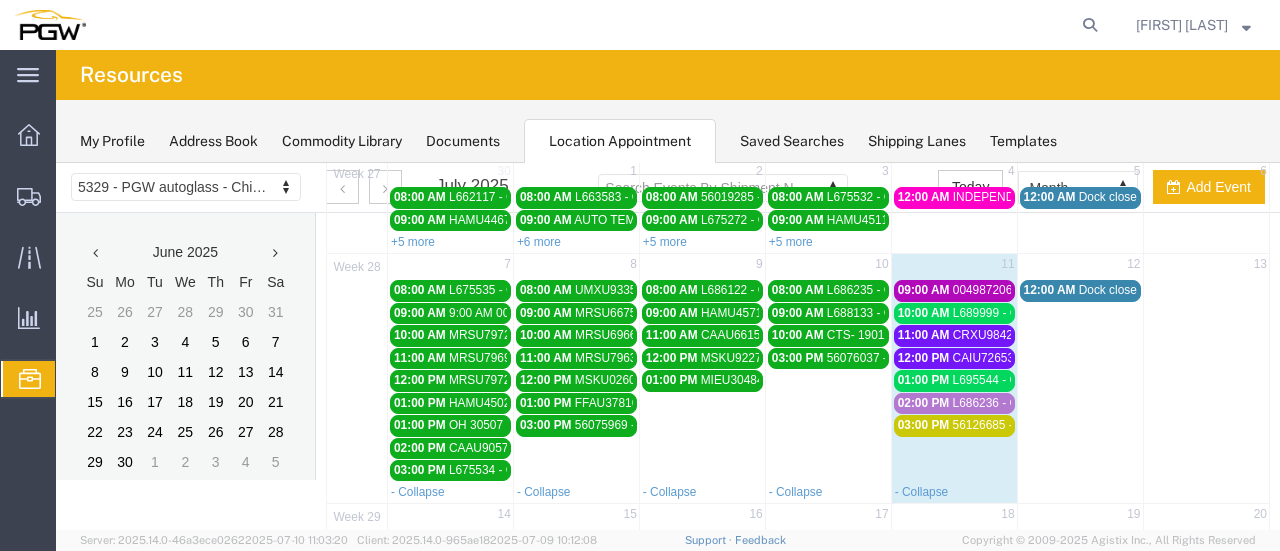 click on "L689999 - GM" at bounding box center [991, 313] 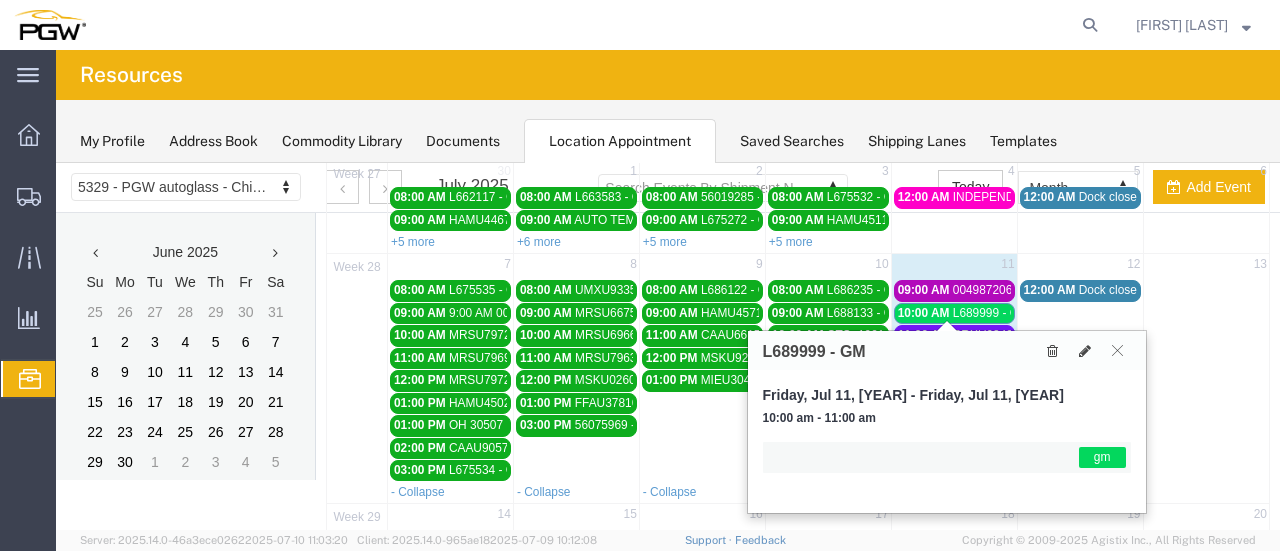 click on "L689999 - GM" at bounding box center (991, 313) 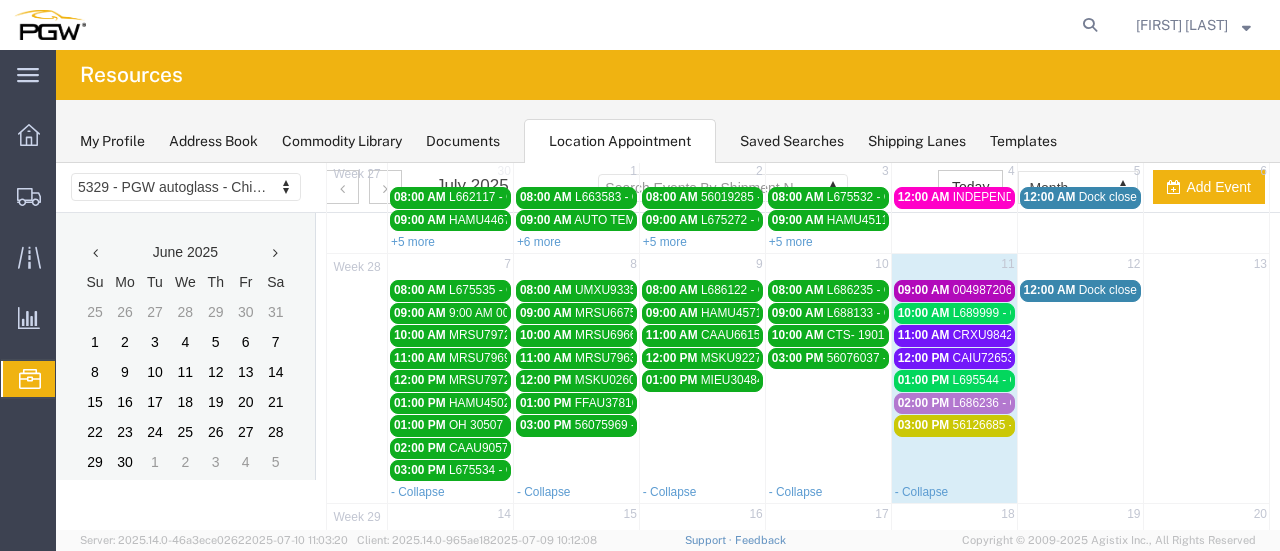 click on "CRXU9842590 - FYG" at bounding box center [1010, 335] 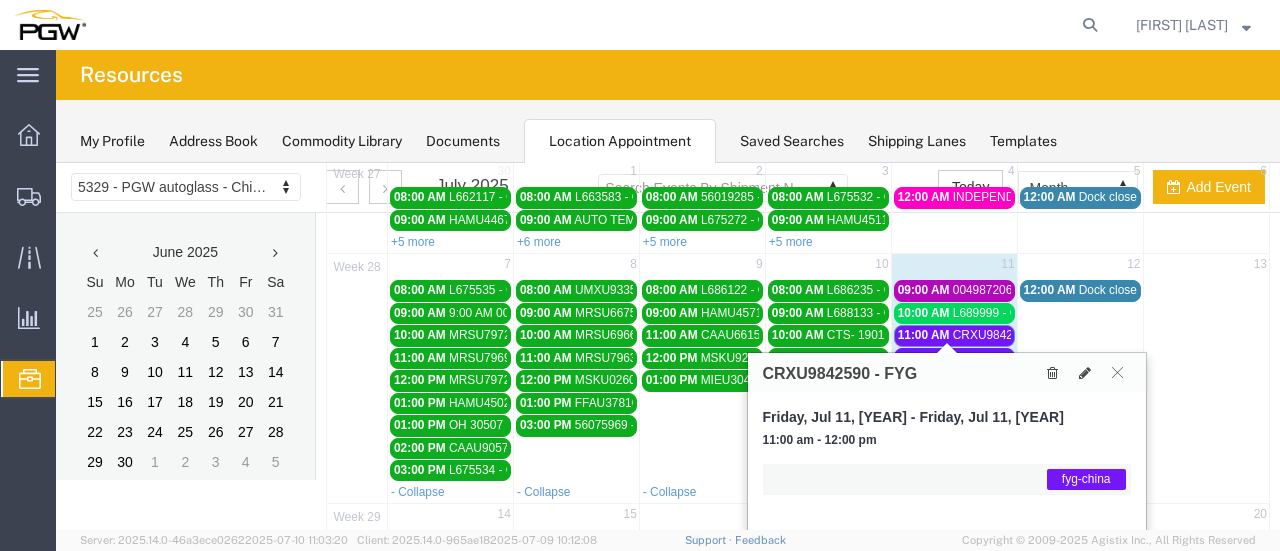 click on "CRXU9842590 - FYG" at bounding box center [1010, 335] 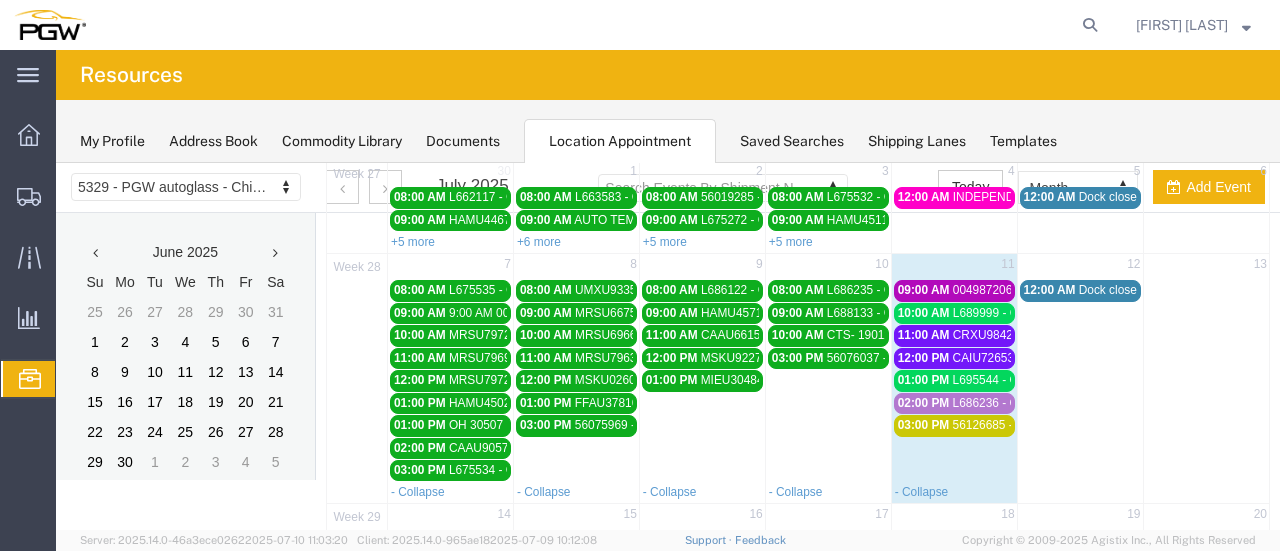 click on "CAIU7265385 - FYG" at bounding box center (1008, 358) 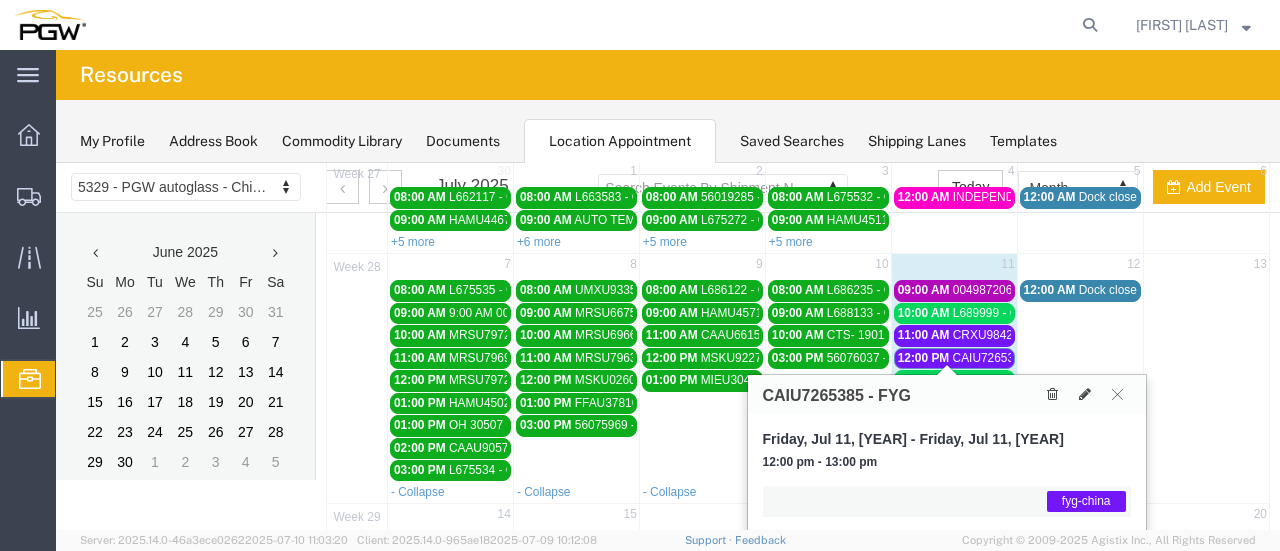 click on "CAIU7265385 - FYG" at bounding box center [1008, 358] 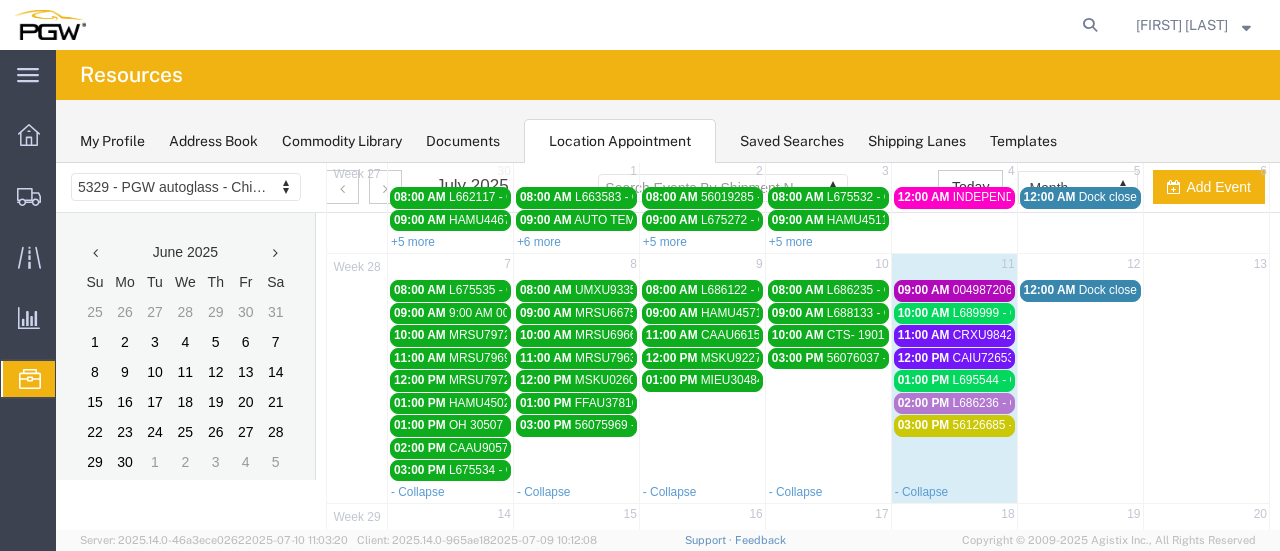 click on "L695544 - GM" at bounding box center (991, 380) 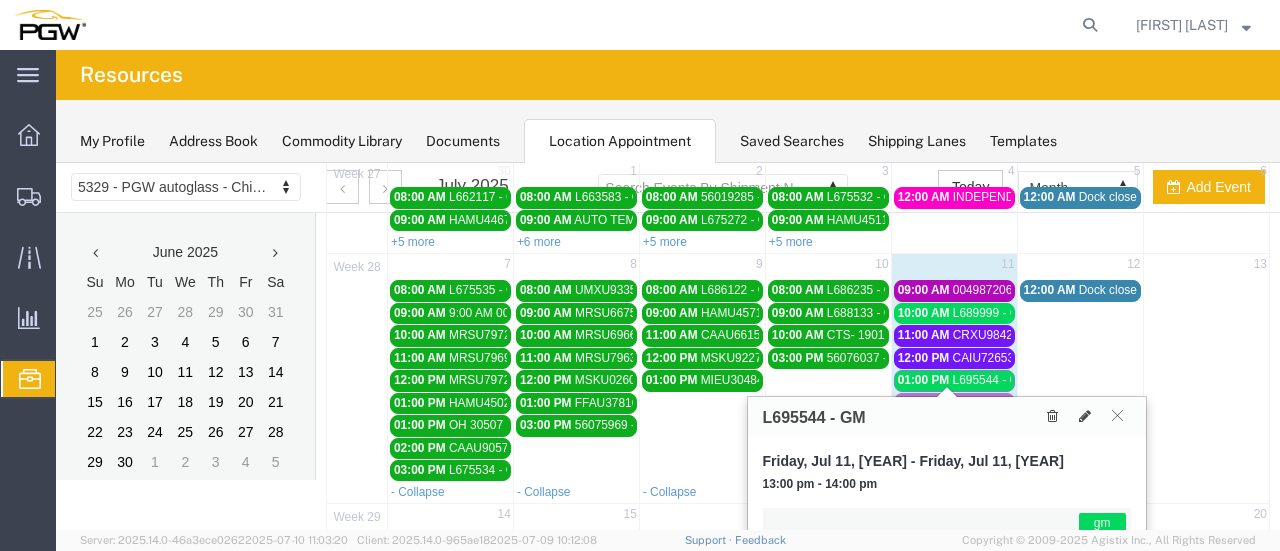 click on "L695544 - GM" at bounding box center [991, 380] 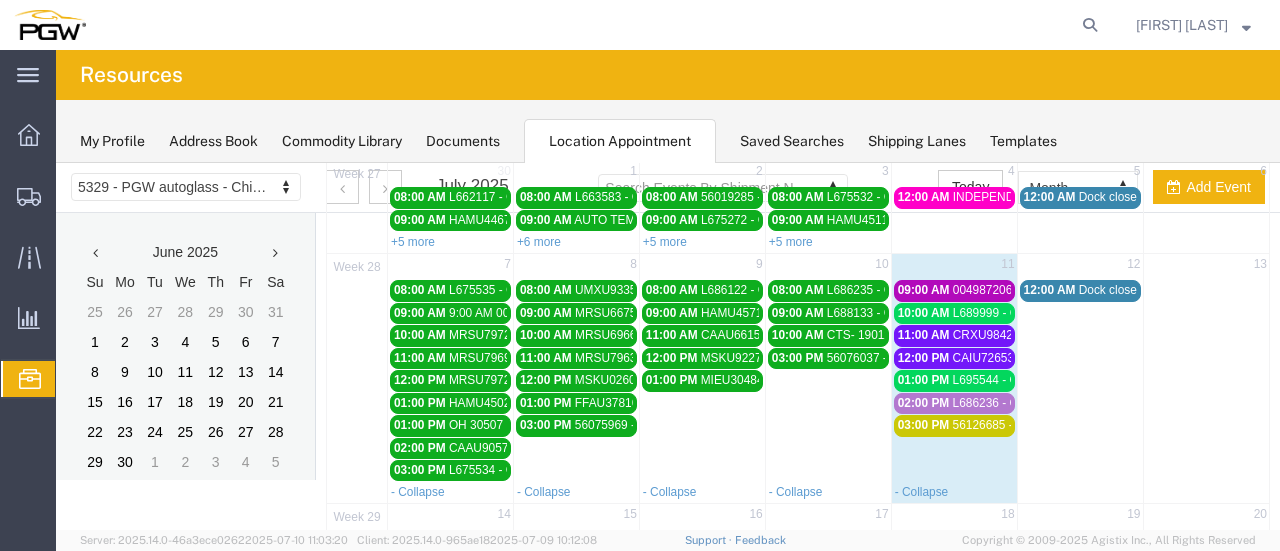 click on "L686236 - GM/PLK" at bounding box center [1004, 403] 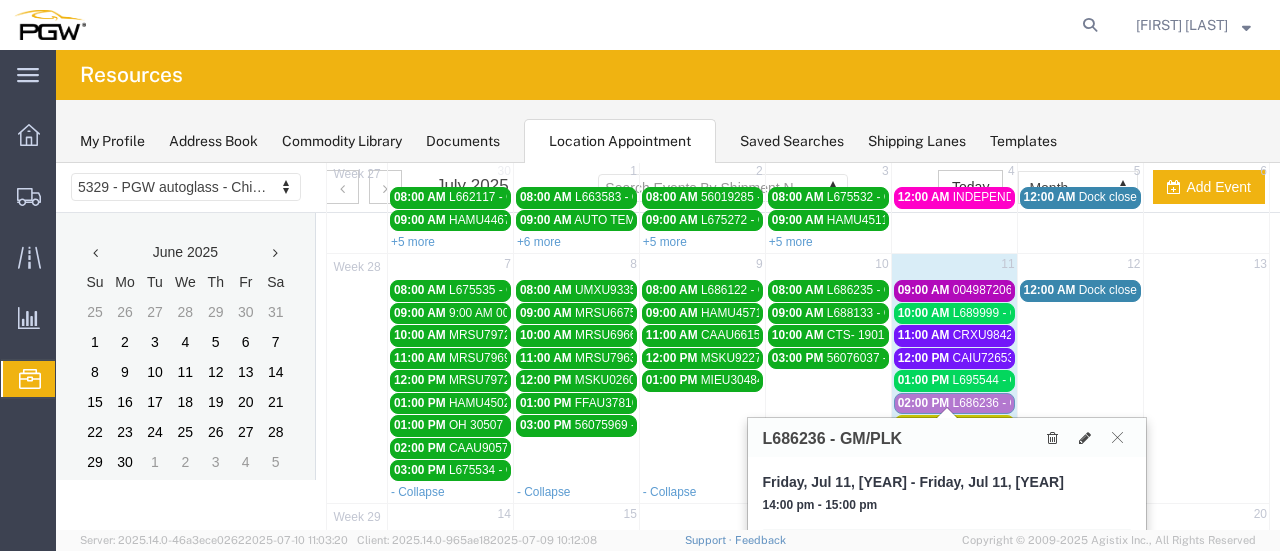 click on "L686236 - GM/PLK" at bounding box center [1004, 403] 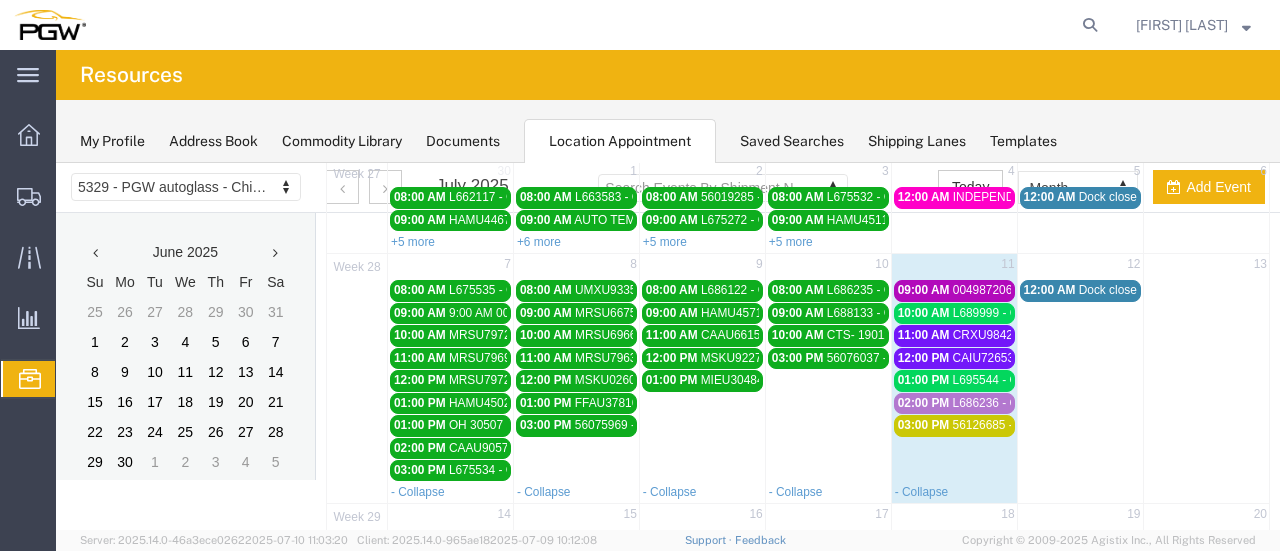 click on "56126685 - FUYAO" at bounding box center (1005, 425) 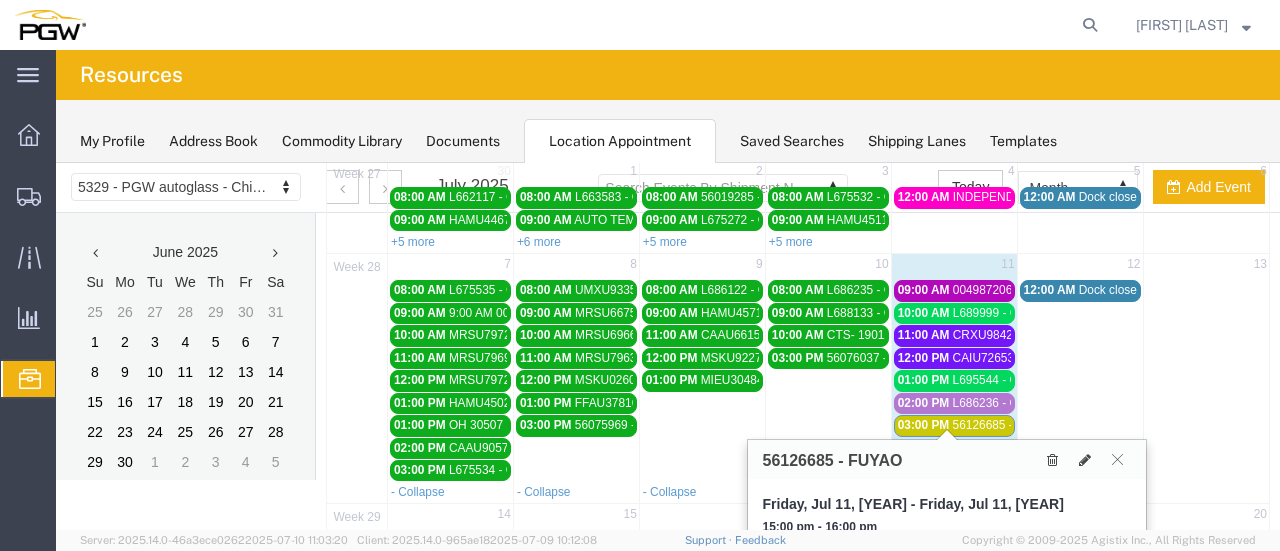 click on "56126685 - FUYAO" at bounding box center [1005, 425] 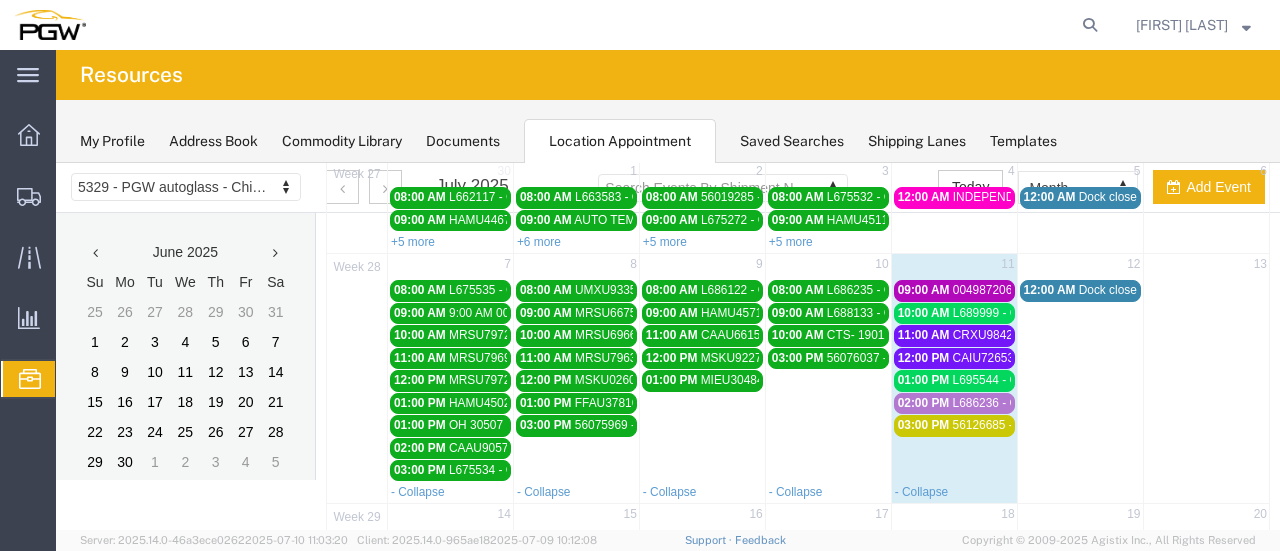 click on "004987206MG - CARLEX" at bounding box center [1021, 290] 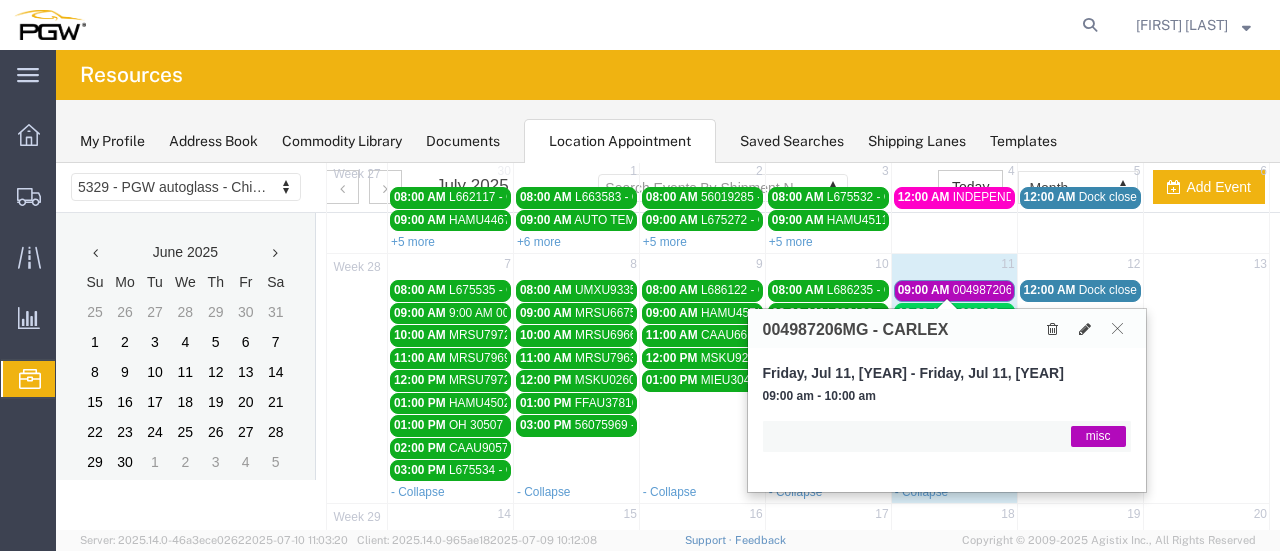 click on "004987206MG - CARLEX" at bounding box center [1021, 290] 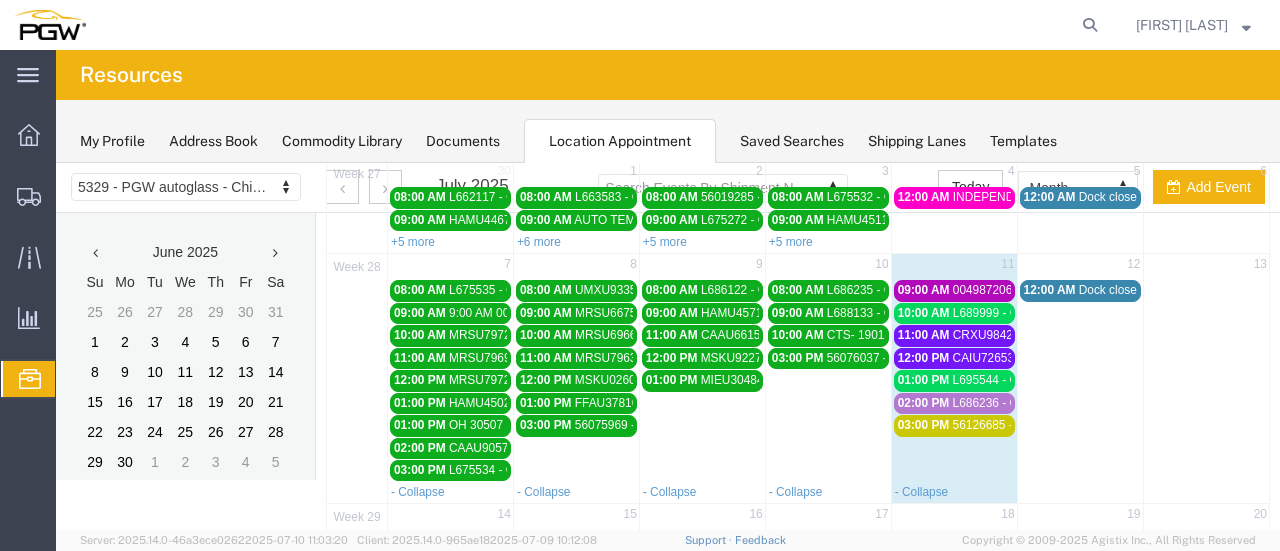 click on "L689999 - GM" at bounding box center (991, 313) 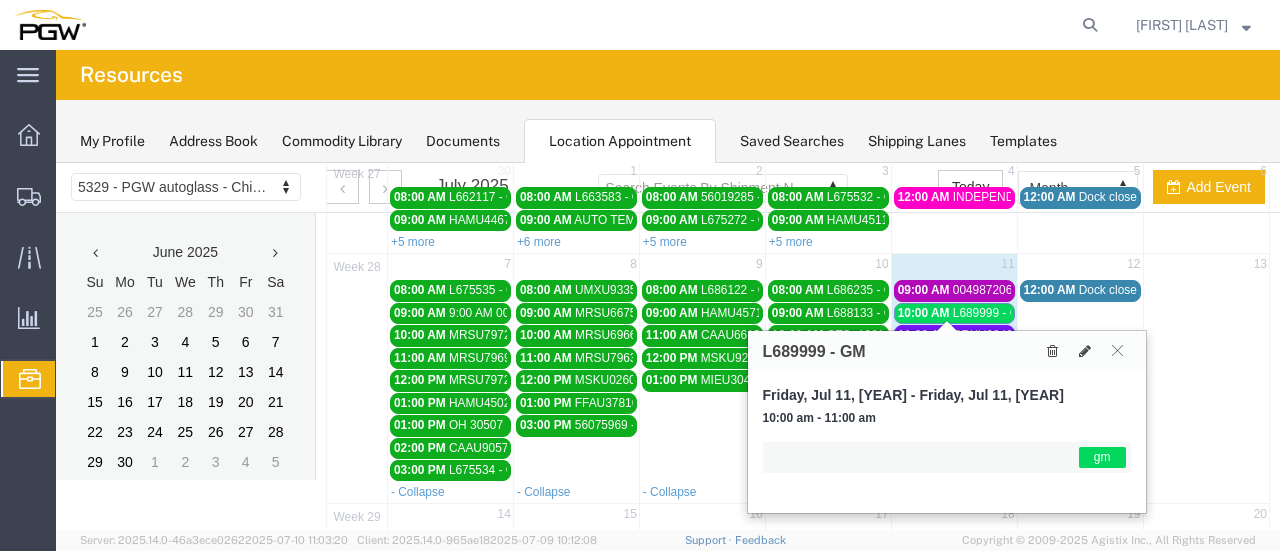 click on "L689999 - GM" at bounding box center [991, 313] 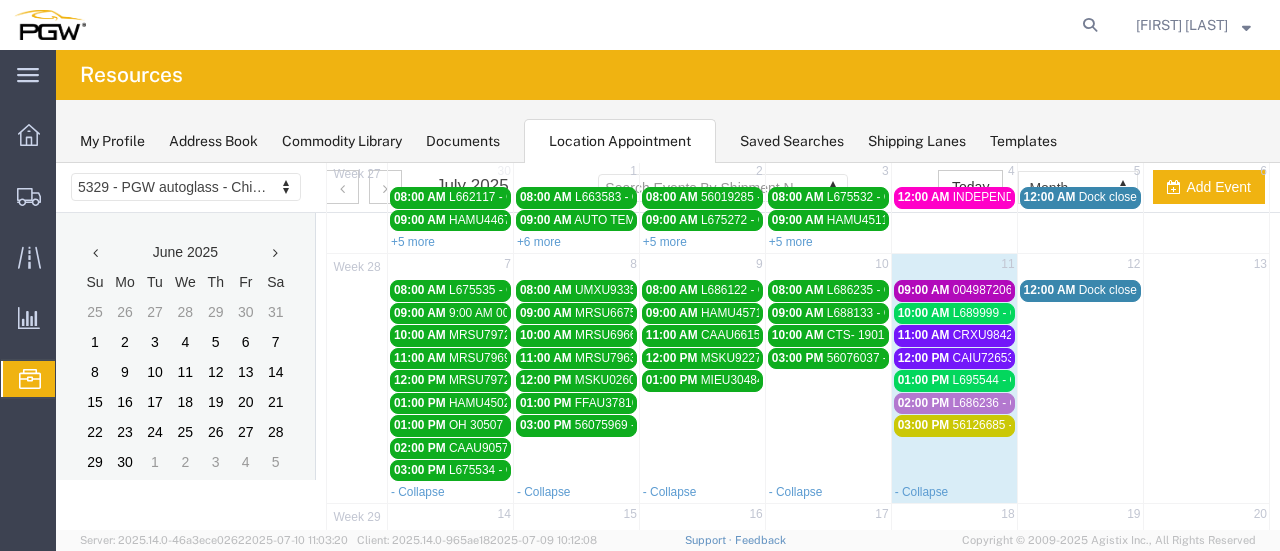 click on "CRXU9842590 - FYG" at bounding box center (1010, 335) 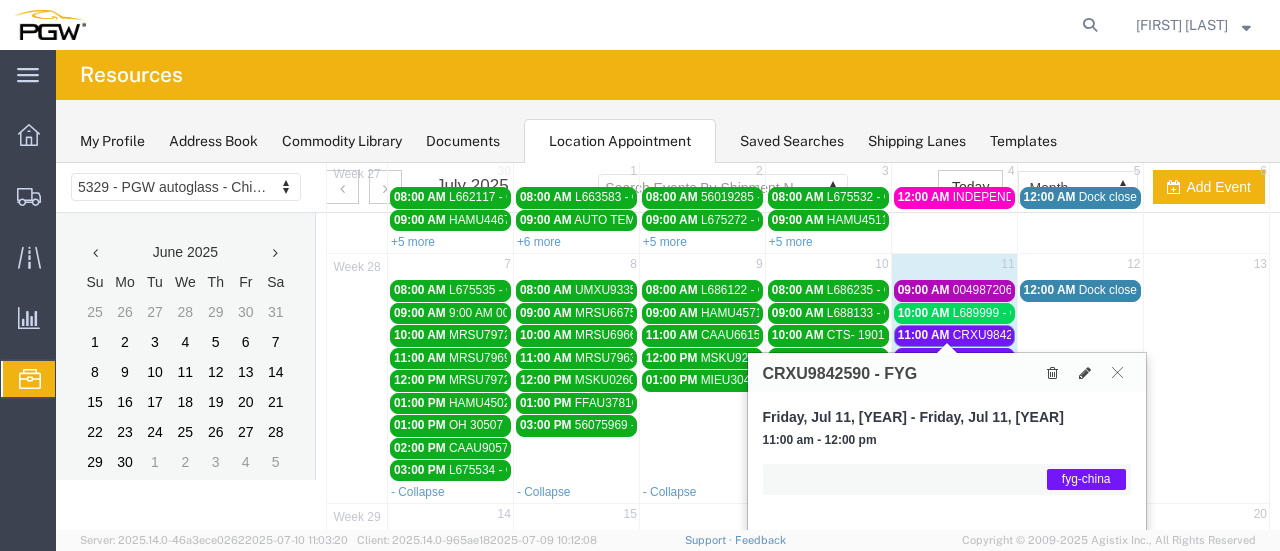 click on "CRXU9842590 - FYG" at bounding box center (1010, 335) 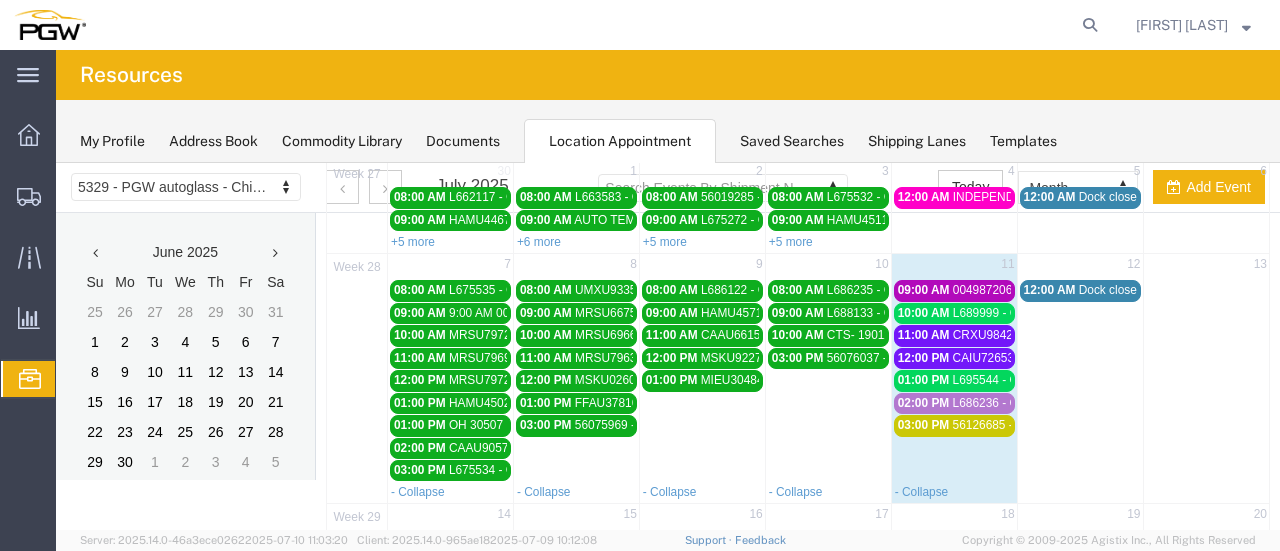click on "[TIME]   CAIU7265385 - FYG" at bounding box center [954, 358] 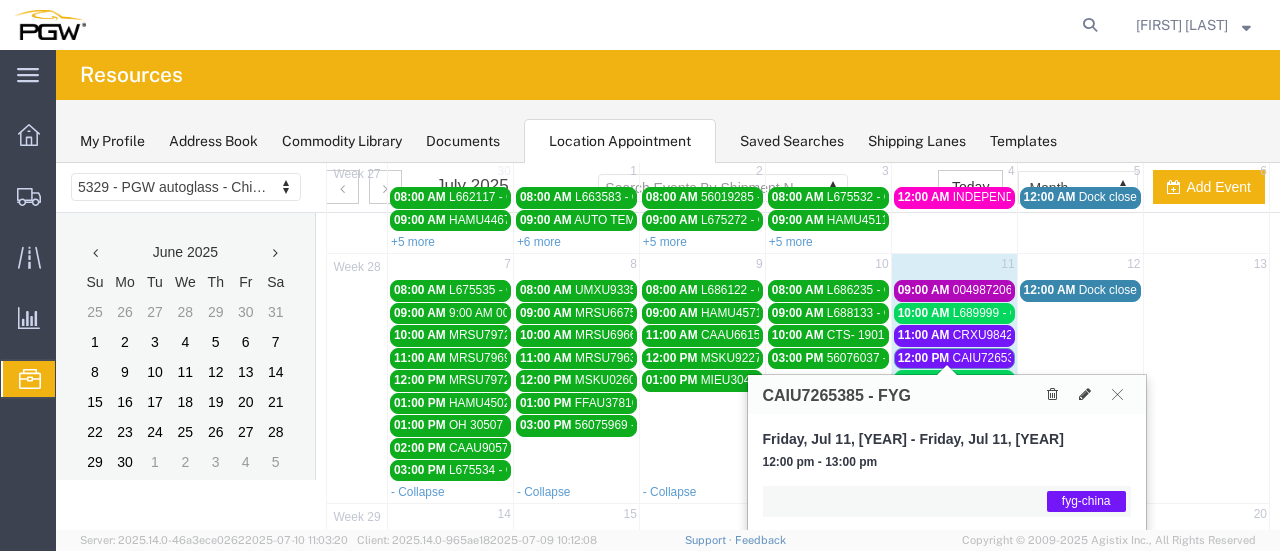 click on "[TIME]   CAIU7265385 - FYG" at bounding box center [954, 358] 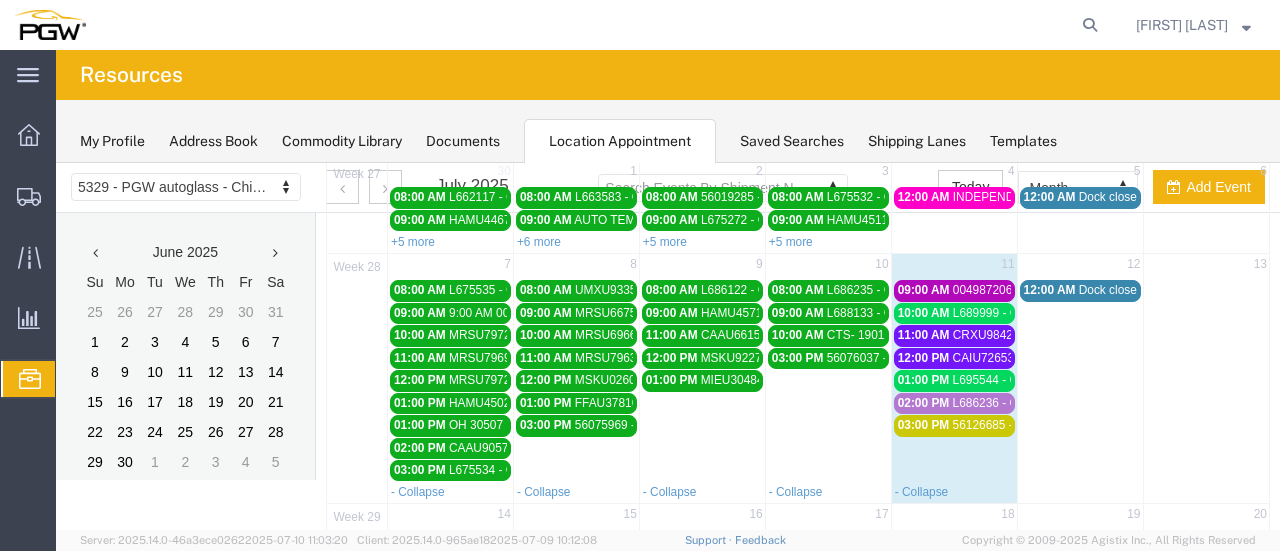 click on "01:00 PM" at bounding box center (924, 380) 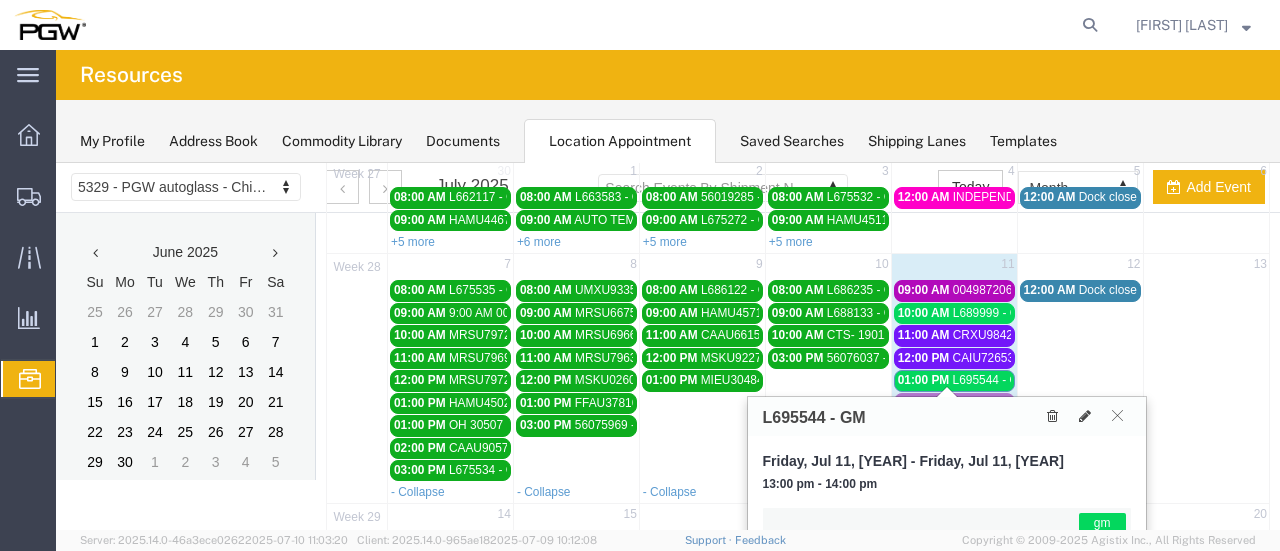 click on "01:00 PM" at bounding box center [924, 380] 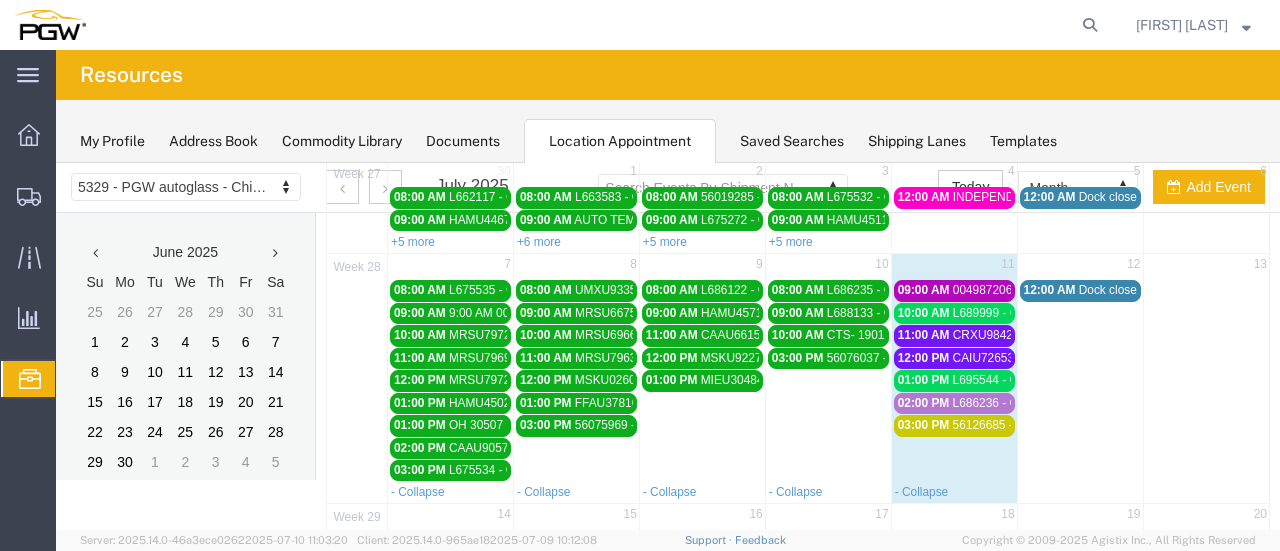 click on "02:00 PM" at bounding box center (924, 403) 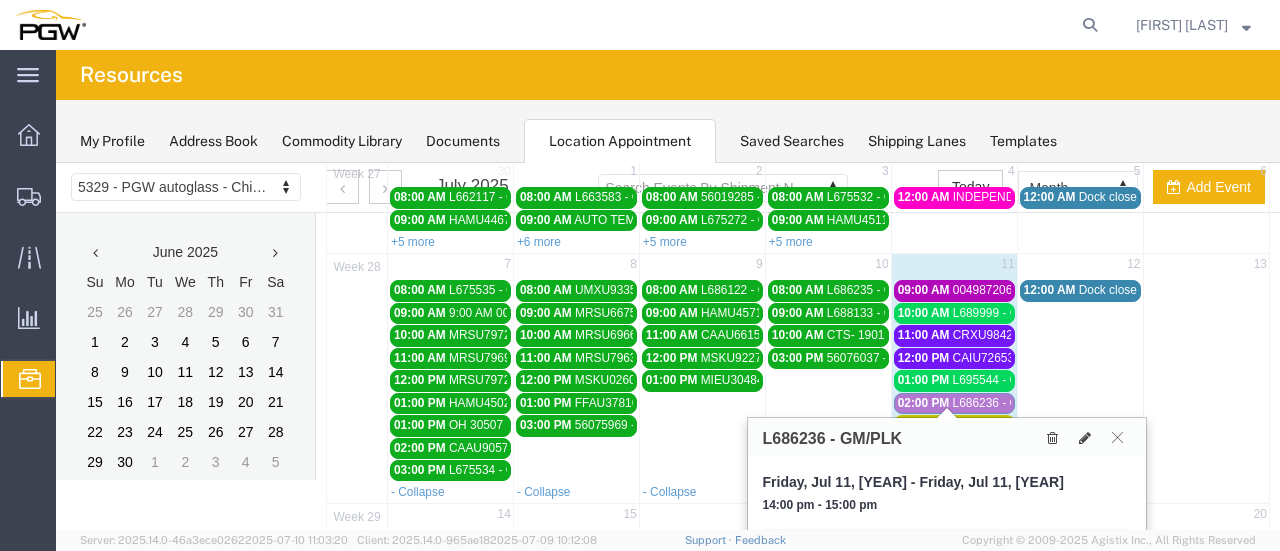 click on "02:00 PM" at bounding box center (924, 403) 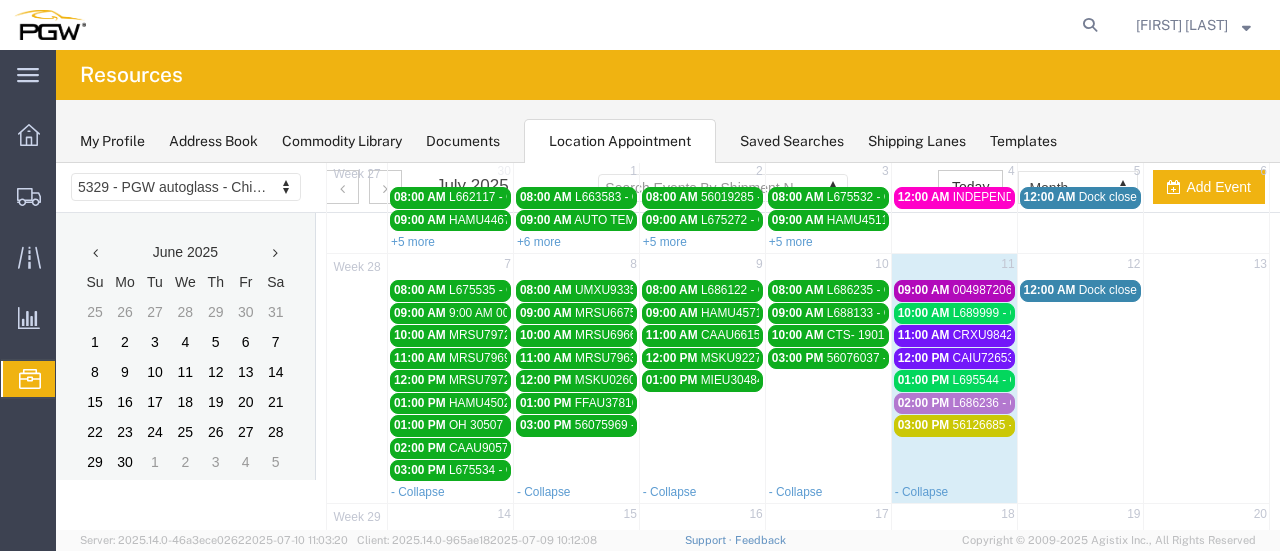click on "56126685 - FUYAO" at bounding box center (1005, 425) 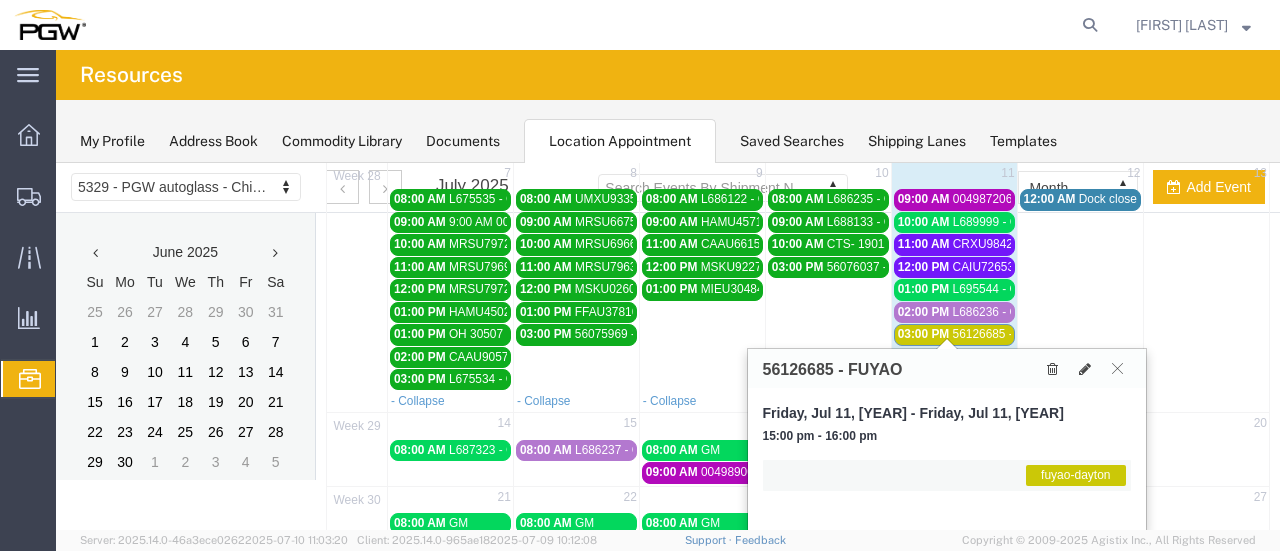 scroll, scrollTop: 227, scrollLeft: 0, axis: vertical 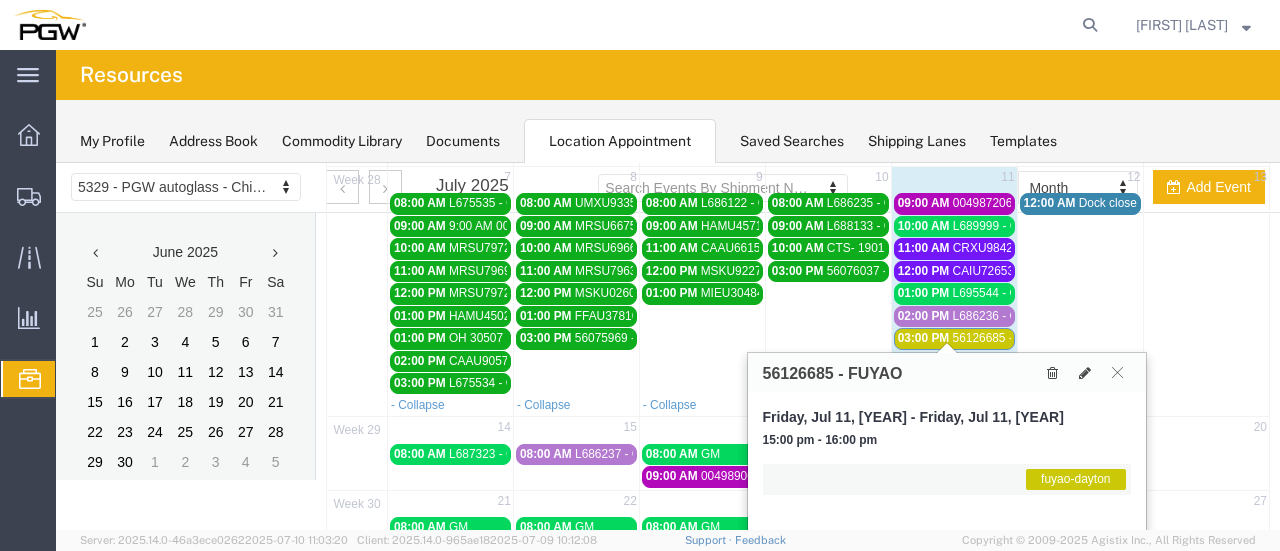 click on "L686236 - GM/PLK" at bounding box center (1004, 316) 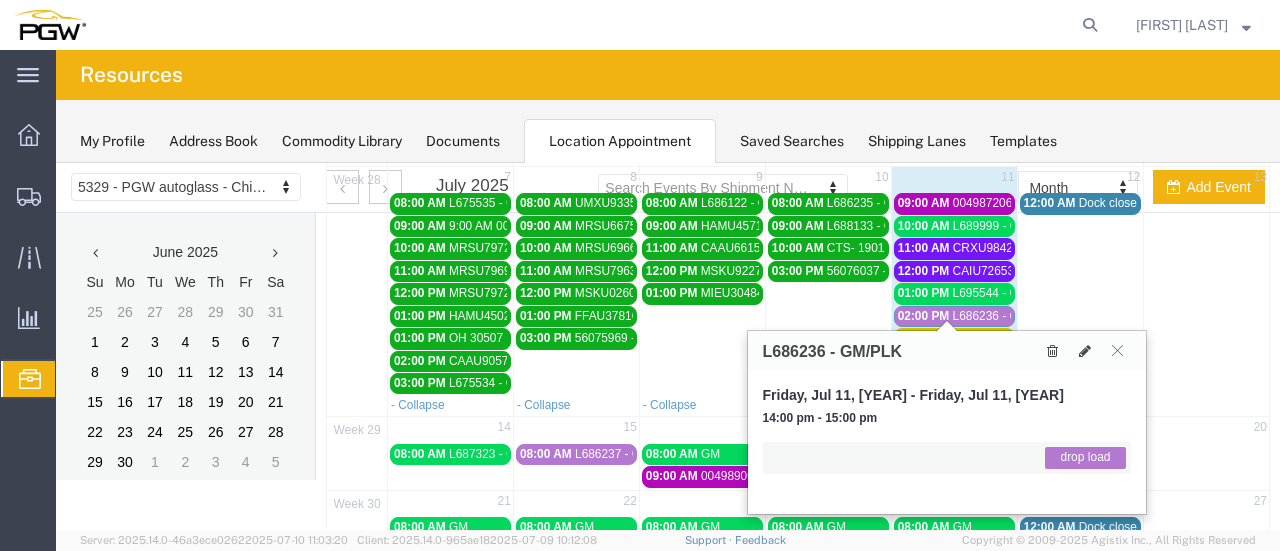 click on "[TIME]   L695544 - GM" at bounding box center (954, 293) 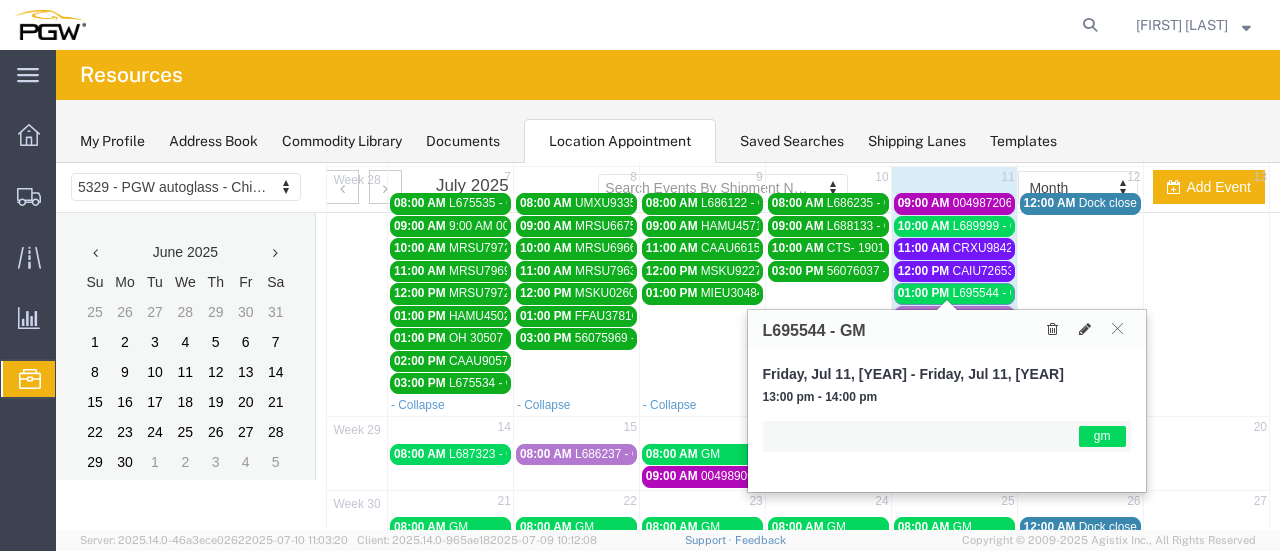 click on "CAIU7265385 - FYG" at bounding box center [1008, 271] 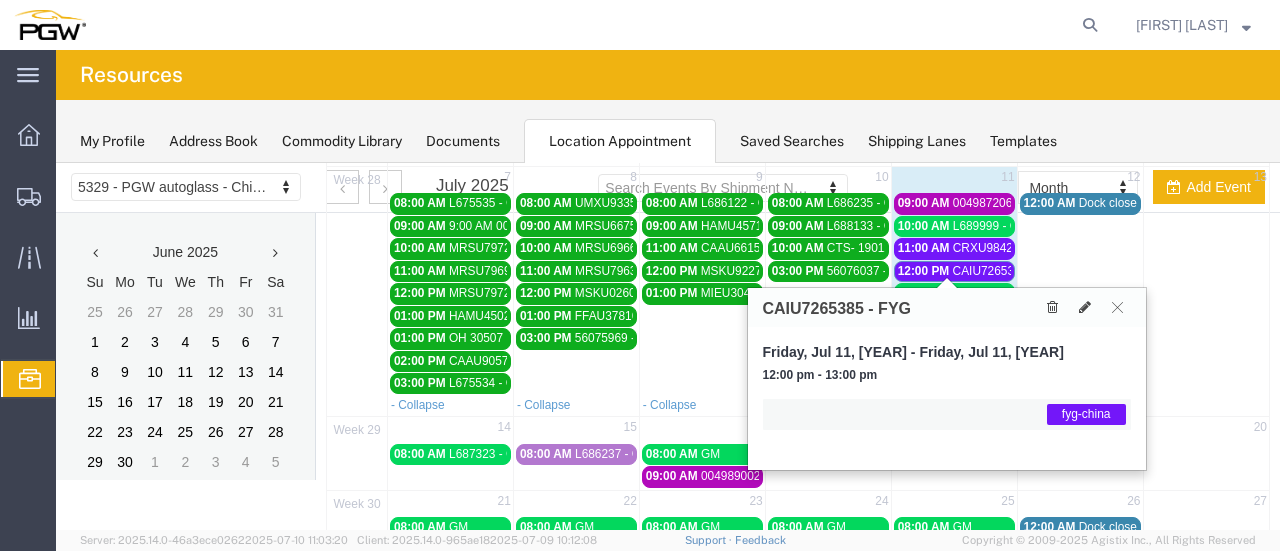 click on "CRXU9842590 - FYG" at bounding box center [1010, 248] 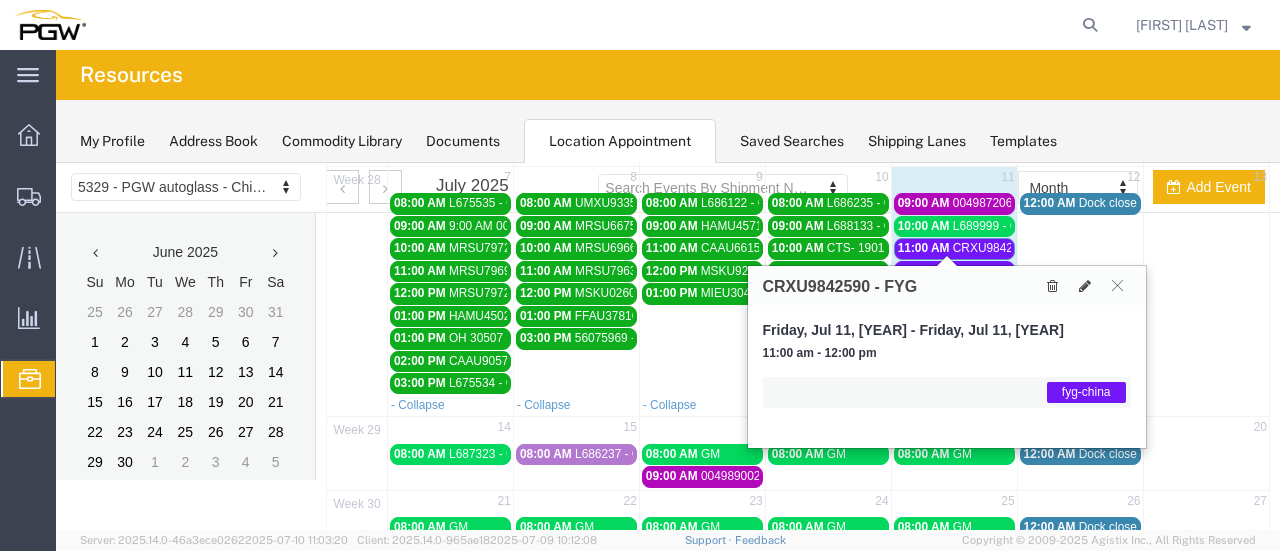 click on "L689999 - GM" at bounding box center [991, 226] 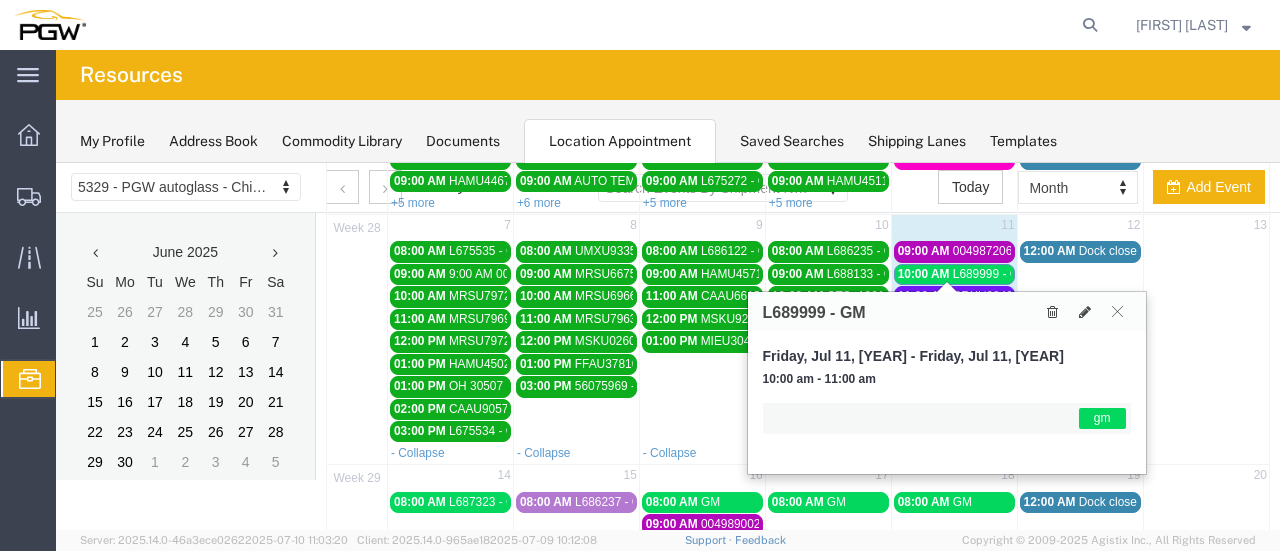scroll, scrollTop: 167, scrollLeft: 0, axis: vertical 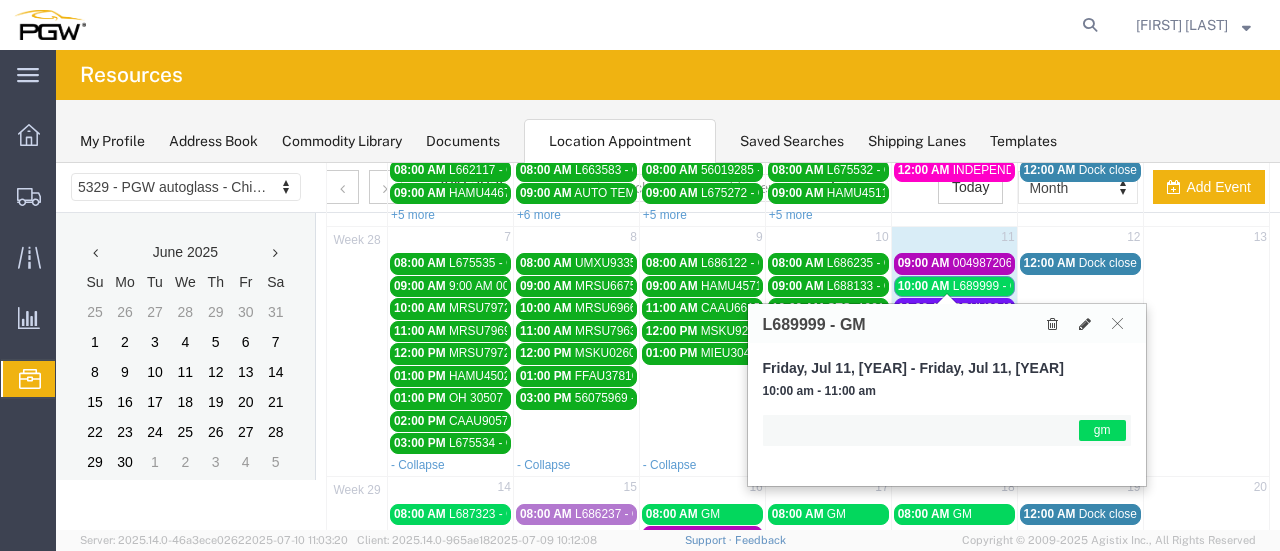 click on "09:00 AM" at bounding box center [924, 263] 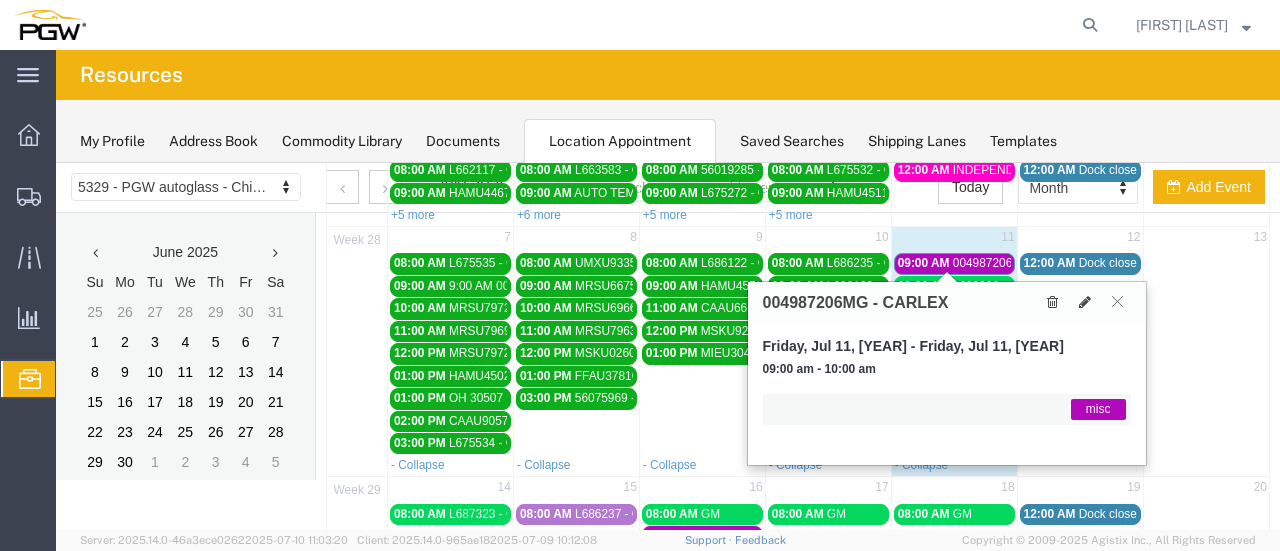 click at bounding box center [1085, 301] 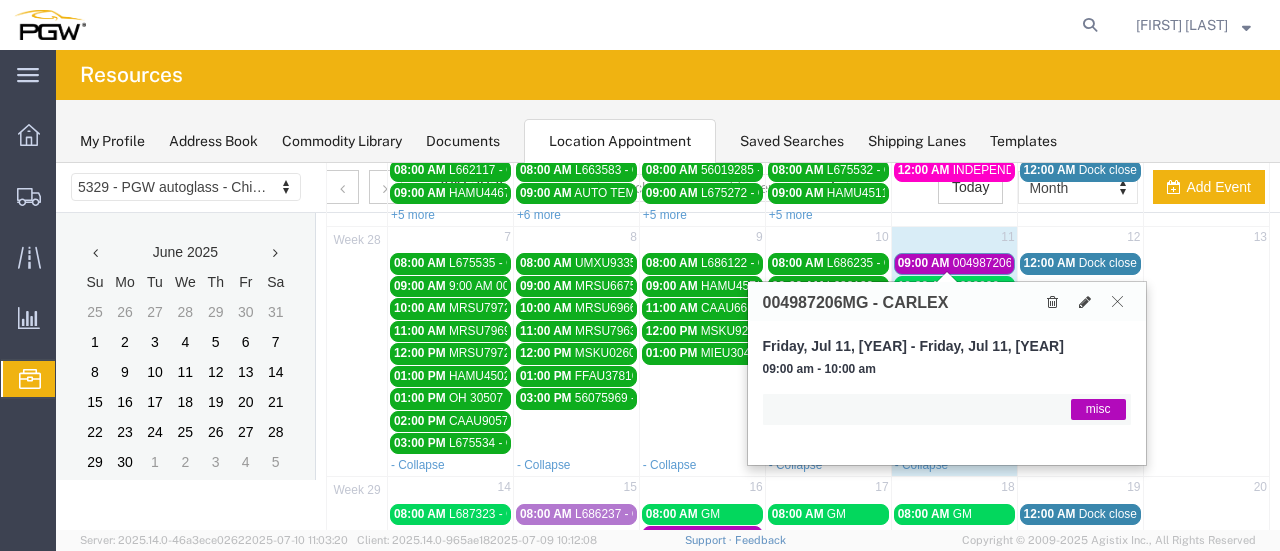 click at bounding box center (1117, 301) 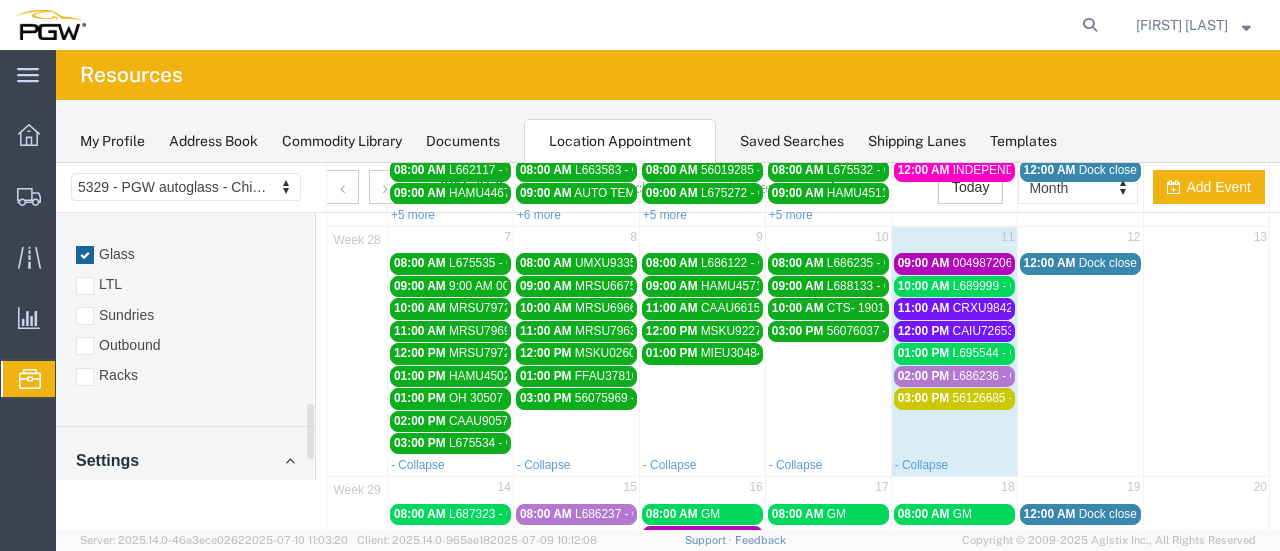 scroll, scrollTop: 926, scrollLeft: 0, axis: vertical 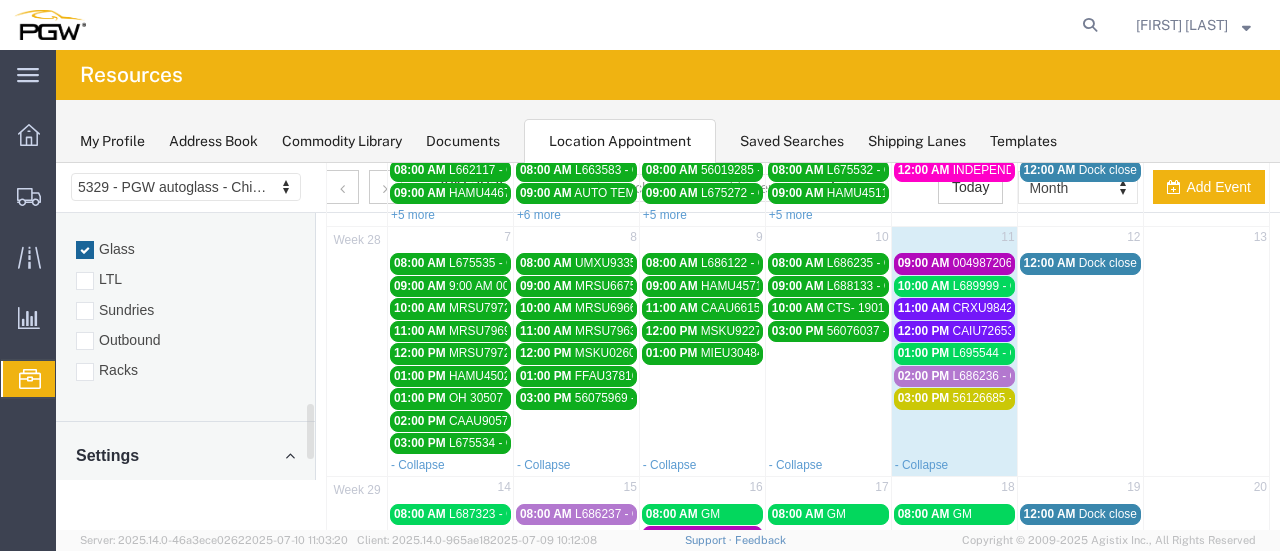 drag, startPoint x: 312, startPoint y: 249, endPoint x: 304, endPoint y: 441, distance: 192.1666 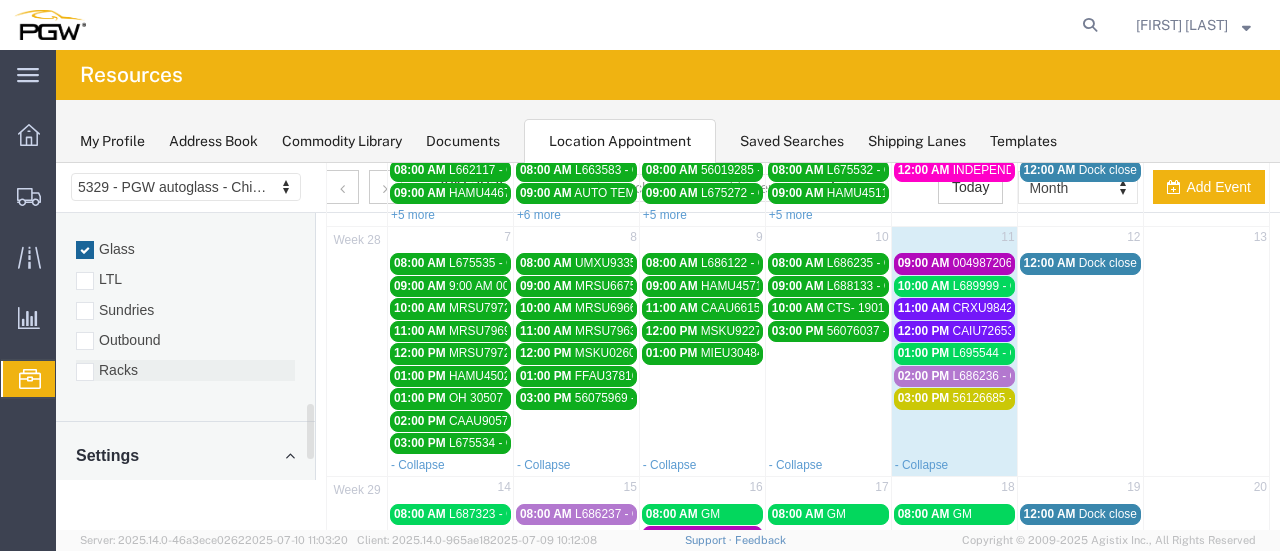 click at bounding box center (85, 372) 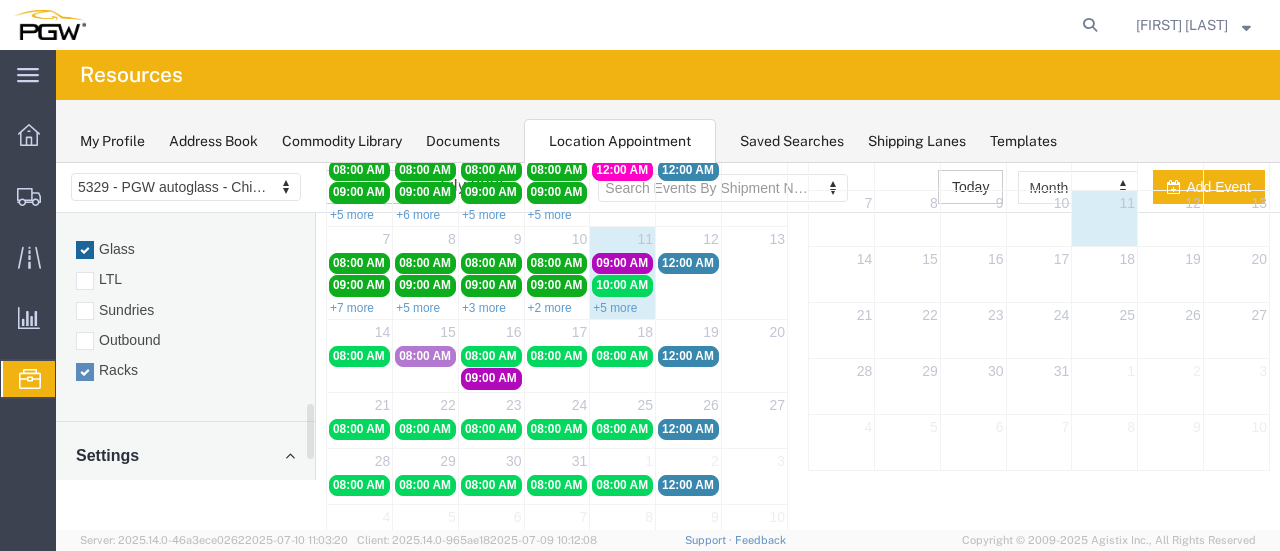 scroll, scrollTop: 128, scrollLeft: 0, axis: vertical 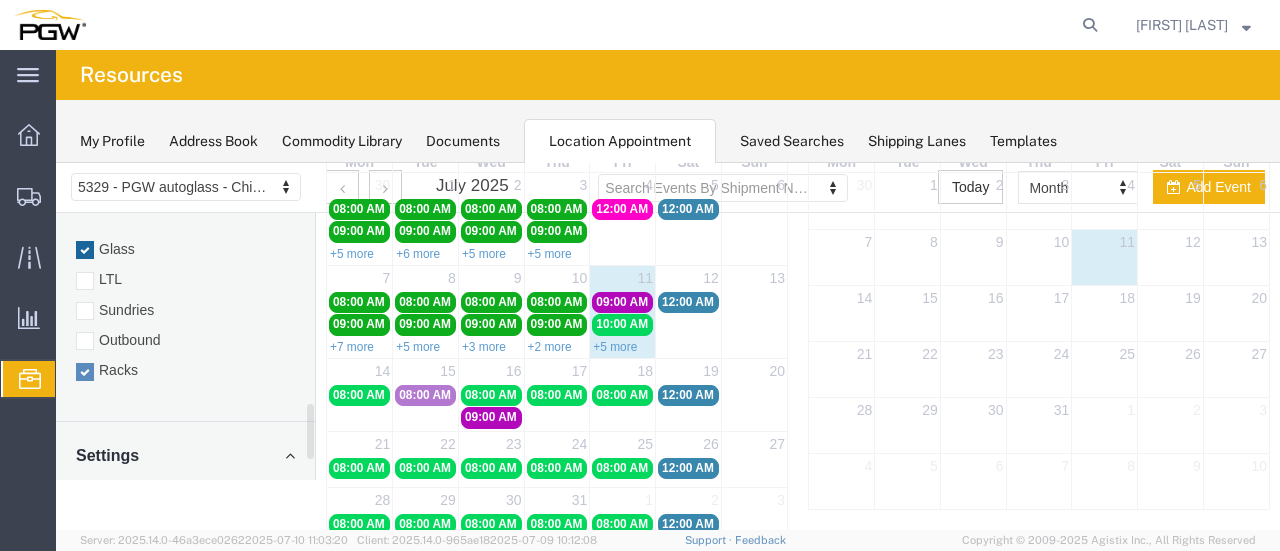 click at bounding box center (668, 346) 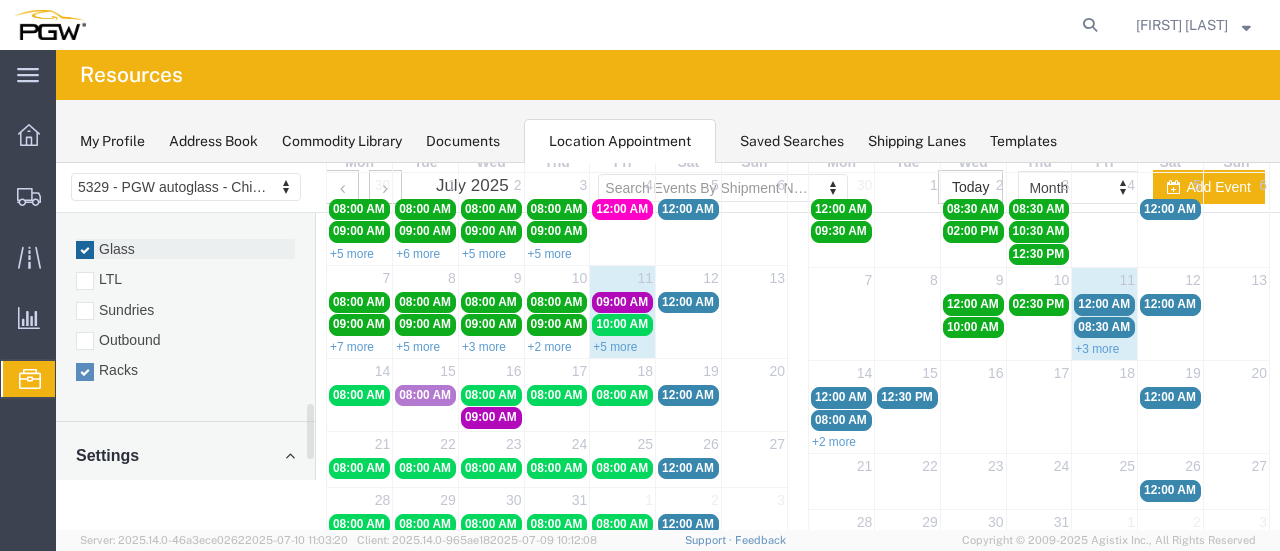 click at bounding box center (85, 250) 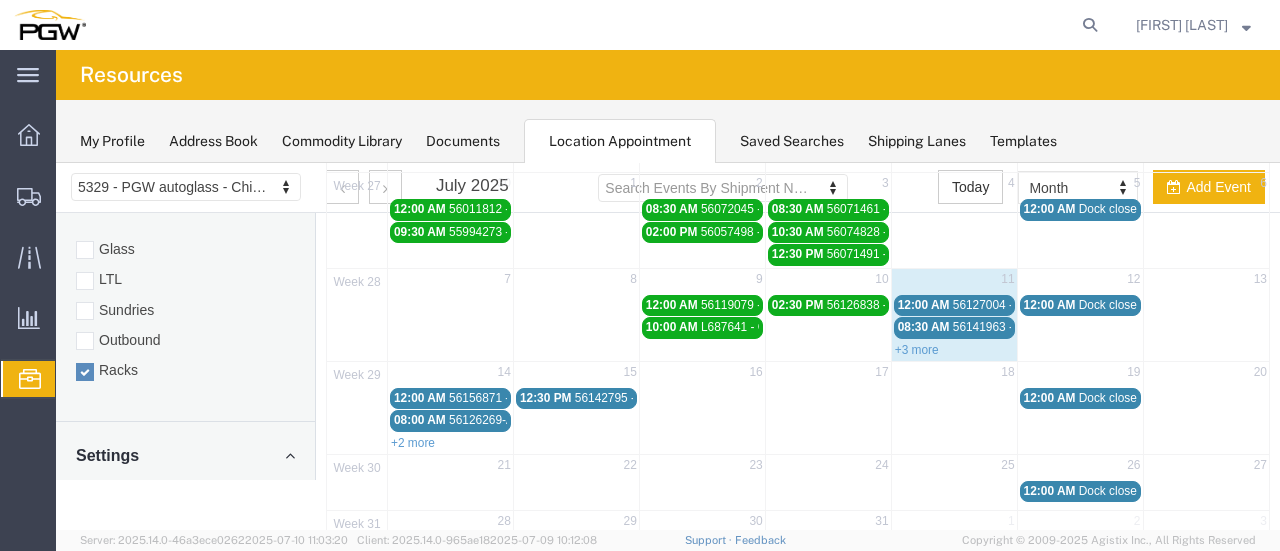 click on "56127004 - Florence / Columbia" at bounding box center [1038, 305] 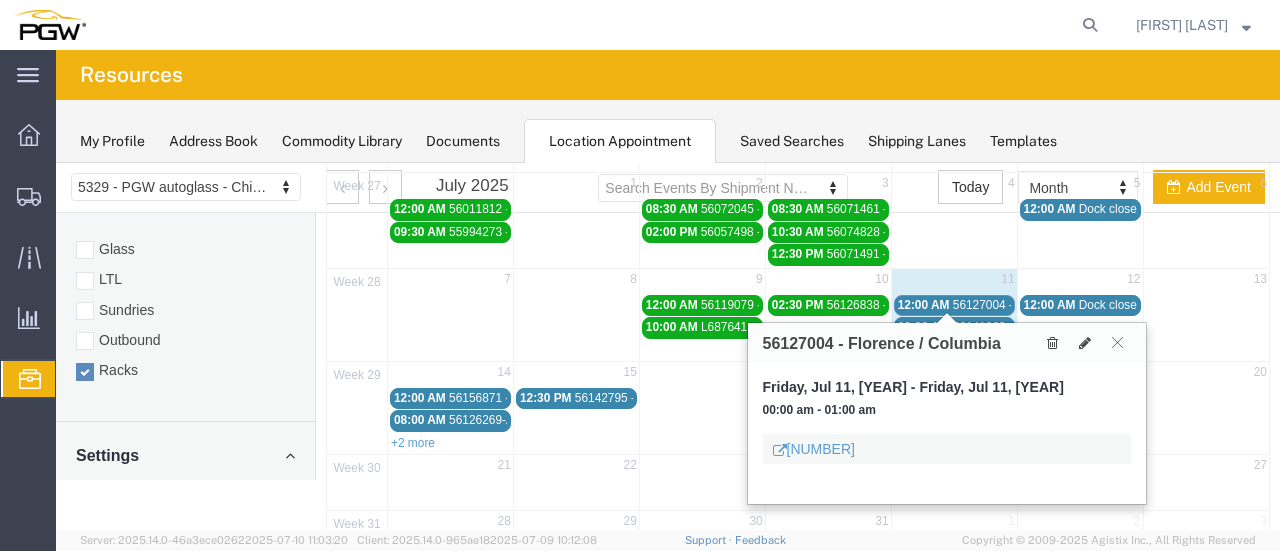 click on "56127004 - Florence / Columbia" at bounding box center (1038, 305) 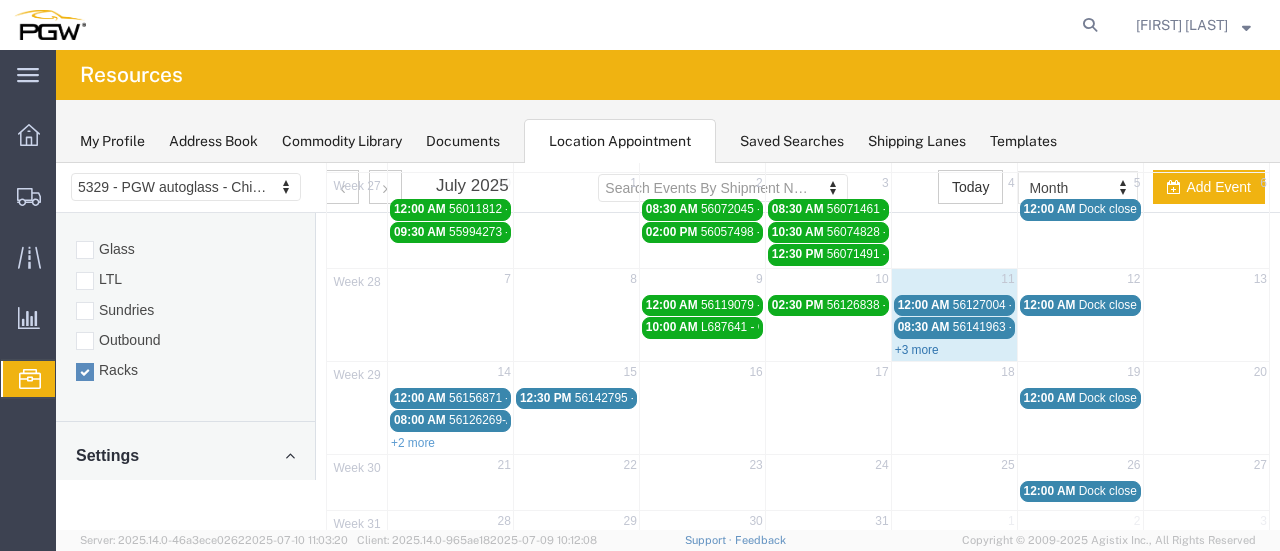 click on "+3 more" at bounding box center (917, 350) 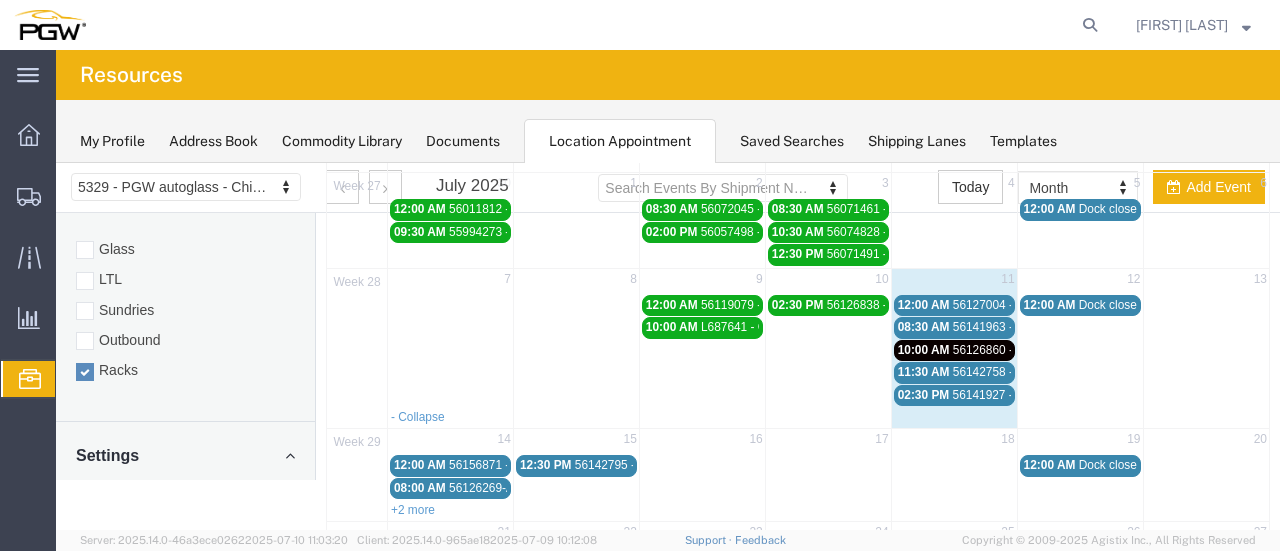 click on "56126860 - Memphis" at bounding box center [1009, 350] 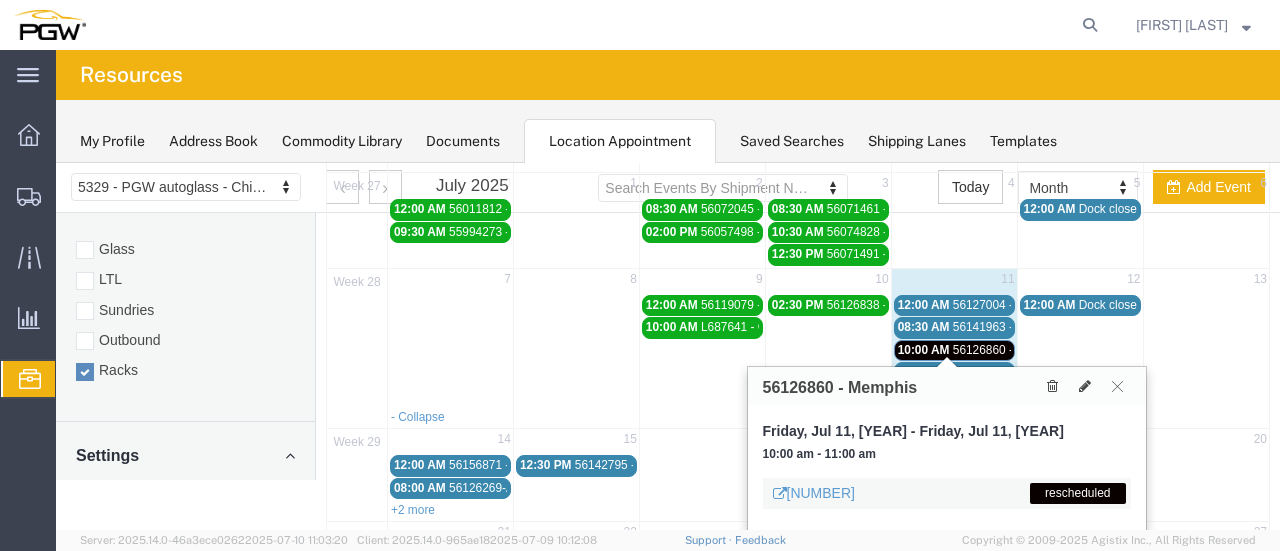 click on "56126860 - Memphis" at bounding box center (1009, 350) 